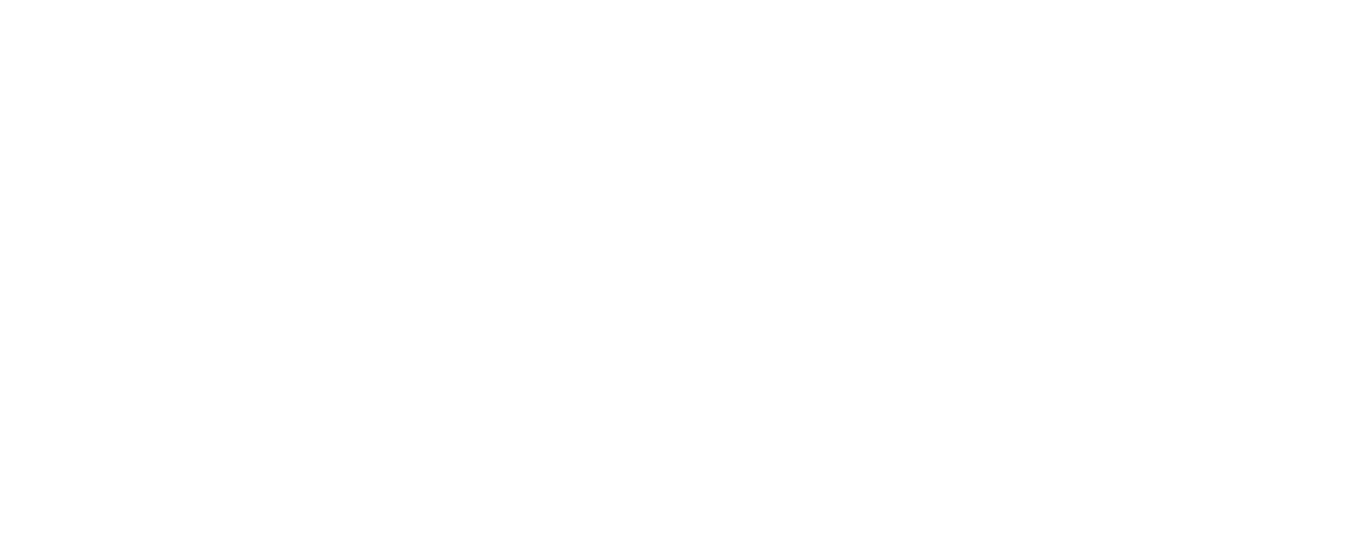 scroll, scrollTop: 0, scrollLeft: 0, axis: both 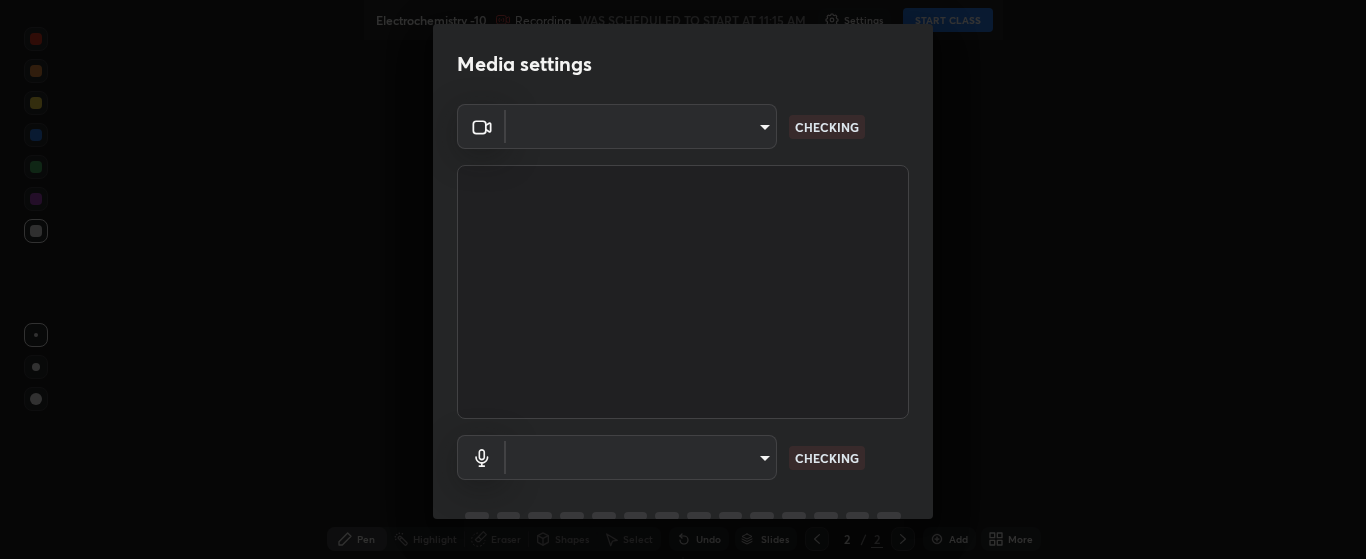 type on "bdf1d9f3bca52f971e18e8a0044631de21cc90e990e9184687b770e2af72e9a3" 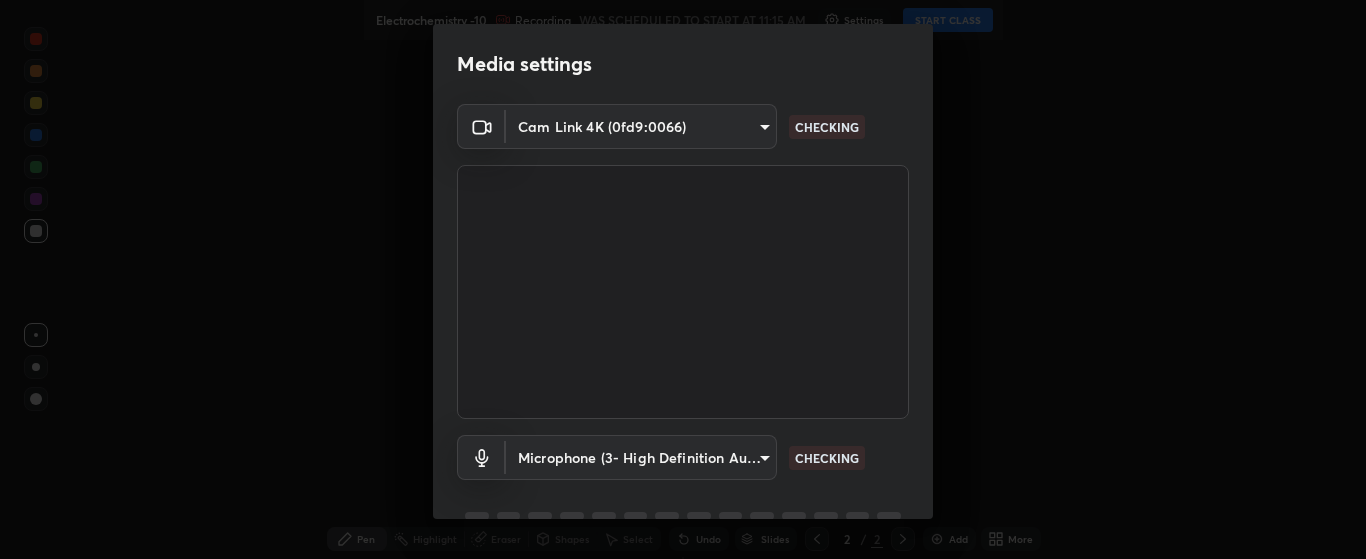 click on "Erase all Electrochemistry -10 Recording WAS SCHEDULED TO START AT  11:15 AM Settings START CLASS Setting up your live class Electrochemistry -10 • L22 of Complete Course On Chemistry for NEET Excel 2 2026 [PERSON_NAME] Pen Highlight Eraser Shapes Select Undo Slides 2 / 2 Add More No doubts shared Encourage your learners to ask a doubt for better clarity Report an issue Reason for reporting Buffering Chat not working Audio - Video sync issue Educator video quality low ​ Attach an image Report Media settings Cam Link 4K (0fd9:0066) bdf1d9f3bca52f971e18e8a0044631de21cc90e990e9184687b770e2af72e9a3 CHECKING Microphone (3- High Definition Audio Device) c256b86daf01c560be4829c0f54a8eced1dcc955cc1284151957411a620cb3fd CHECKING 1 / 5 Next" at bounding box center [683, 279] 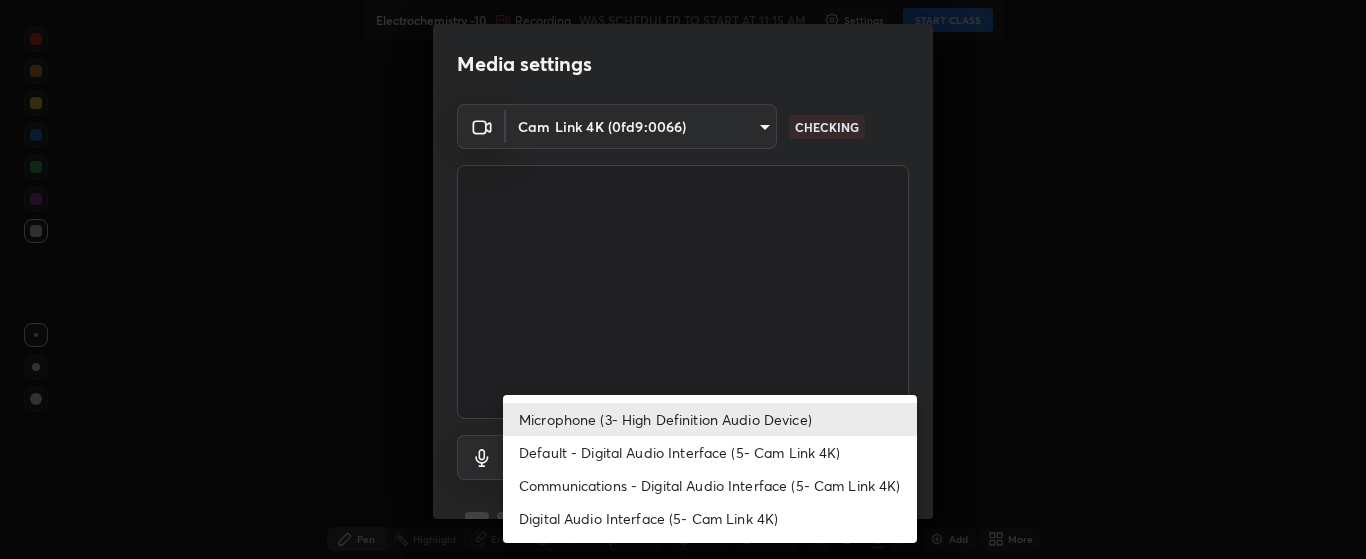 click on "Default - Digital Audio Interface (5- Cam Link 4K)" at bounding box center [710, 452] 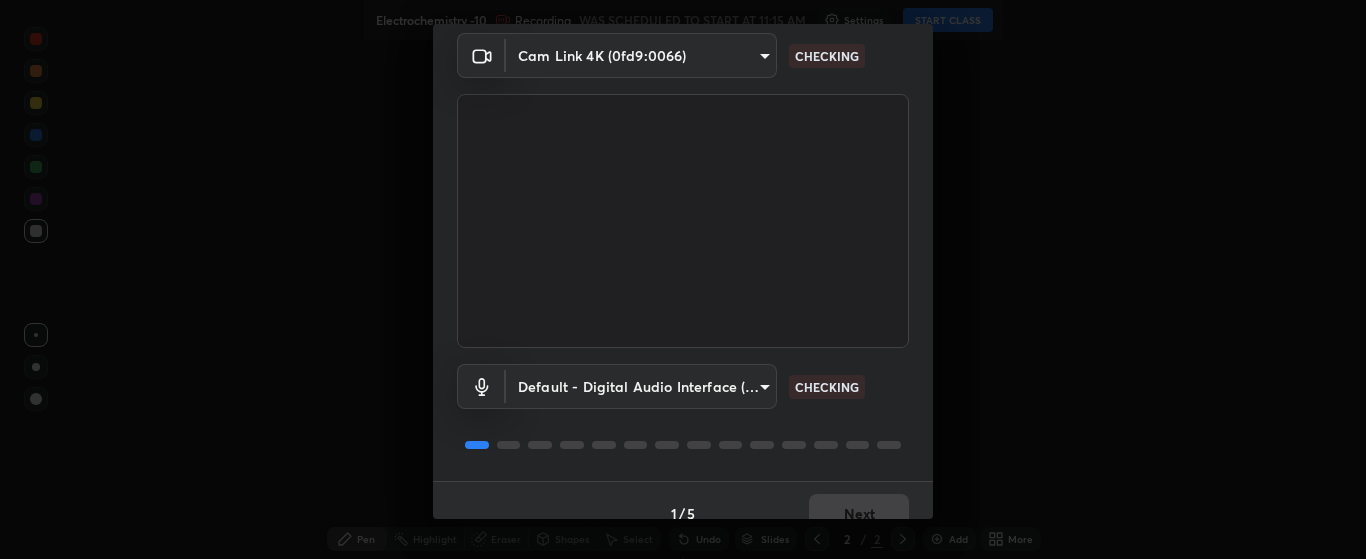 scroll, scrollTop: 97, scrollLeft: 0, axis: vertical 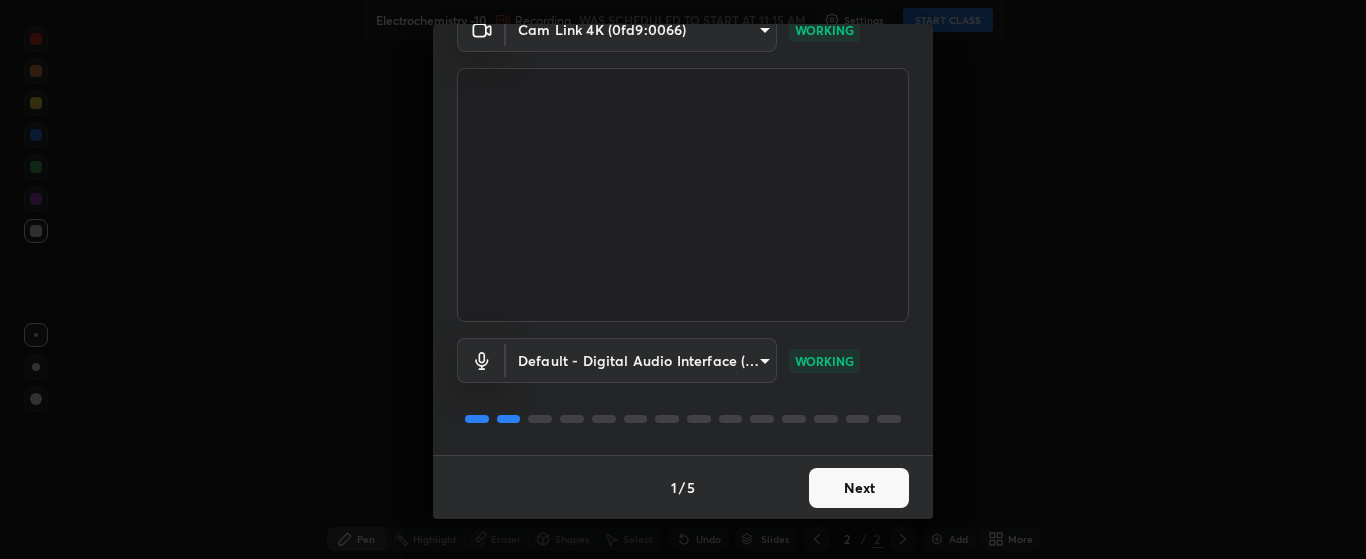 click on "Next" at bounding box center [859, 488] 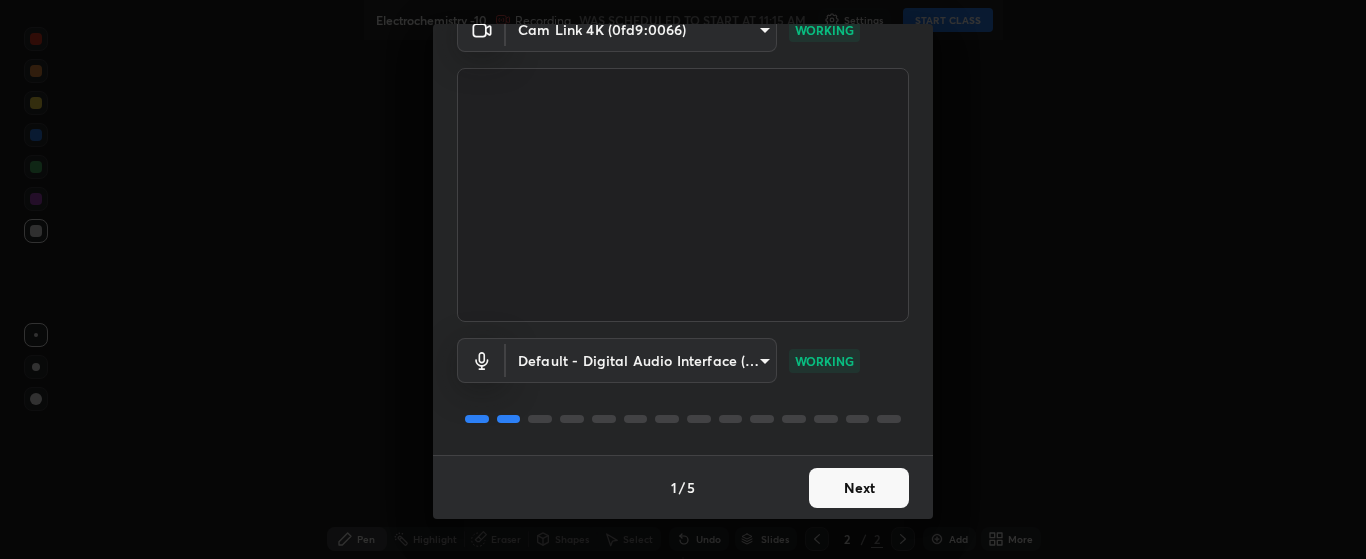 scroll, scrollTop: 0, scrollLeft: 0, axis: both 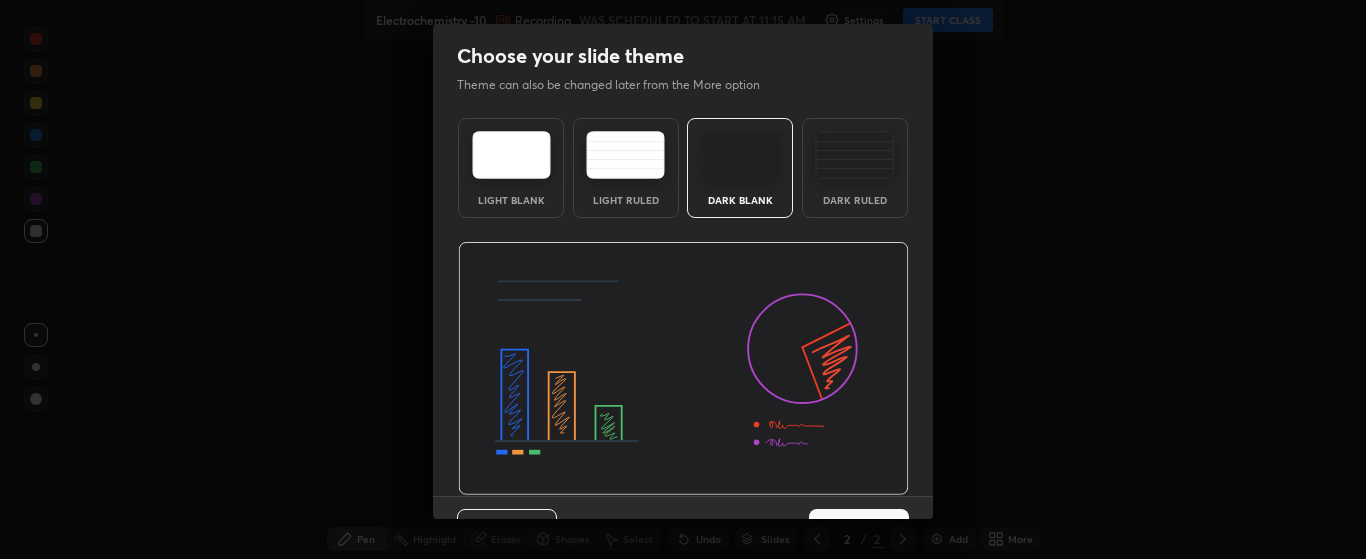 click at bounding box center [683, 369] 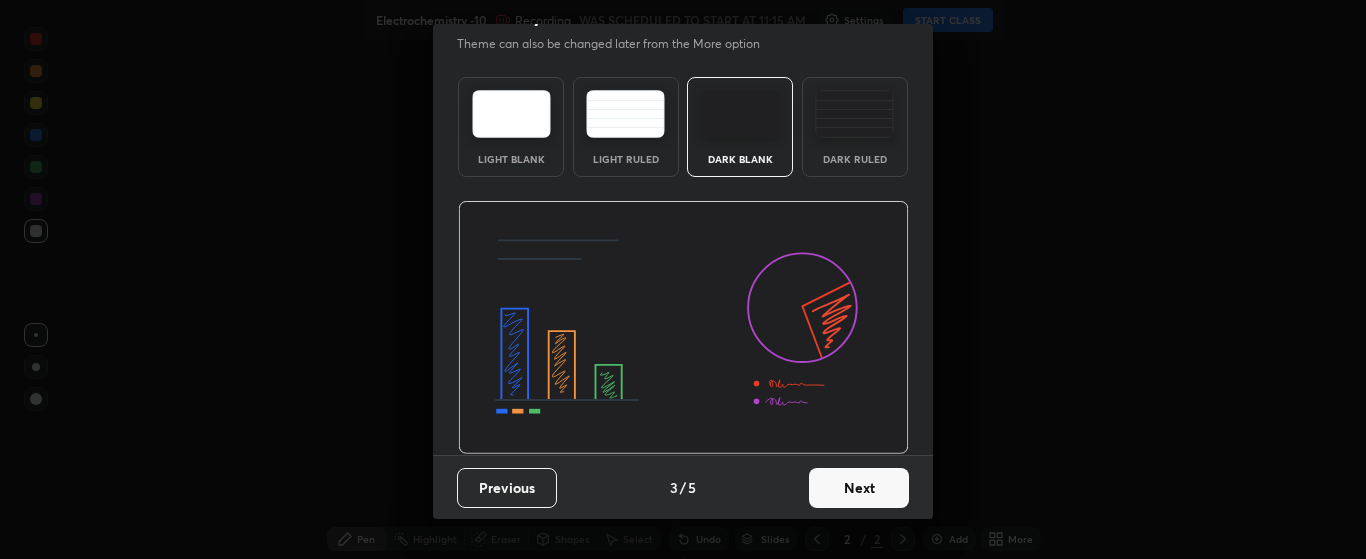 click on "Next" at bounding box center [859, 488] 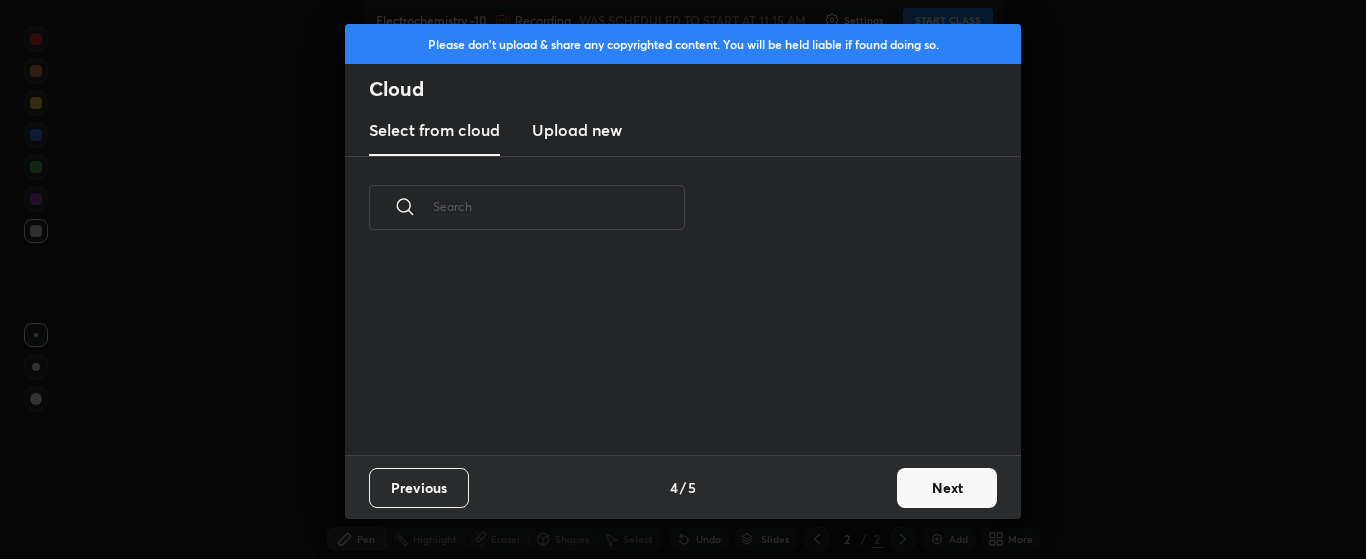 click on "Next" at bounding box center (947, 488) 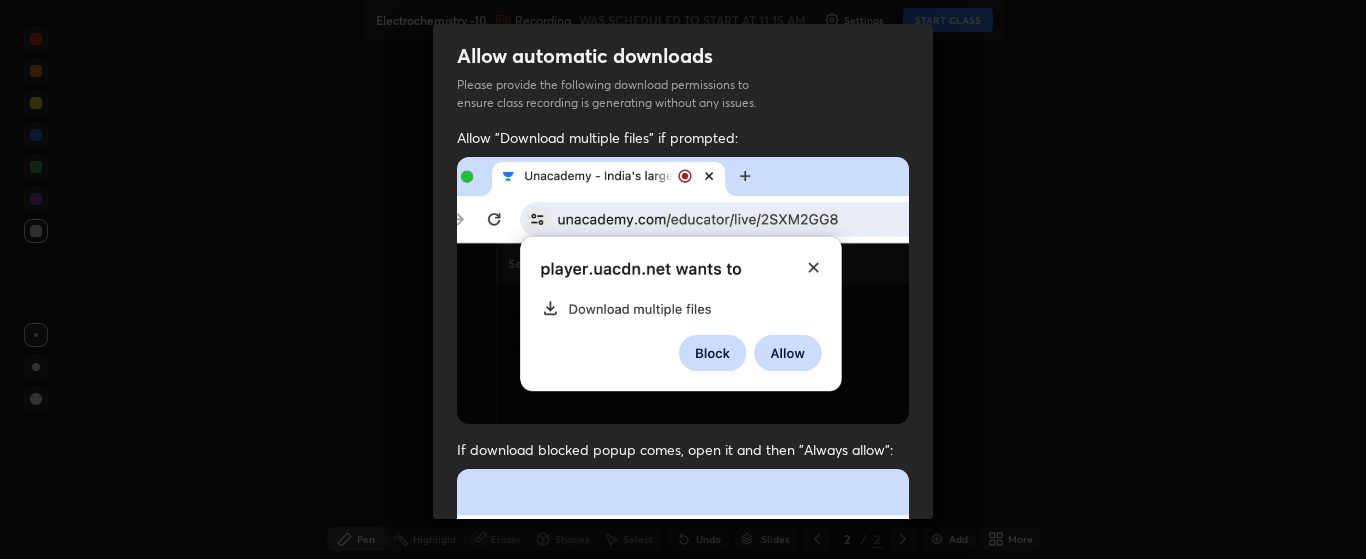 scroll, scrollTop: 505, scrollLeft: 0, axis: vertical 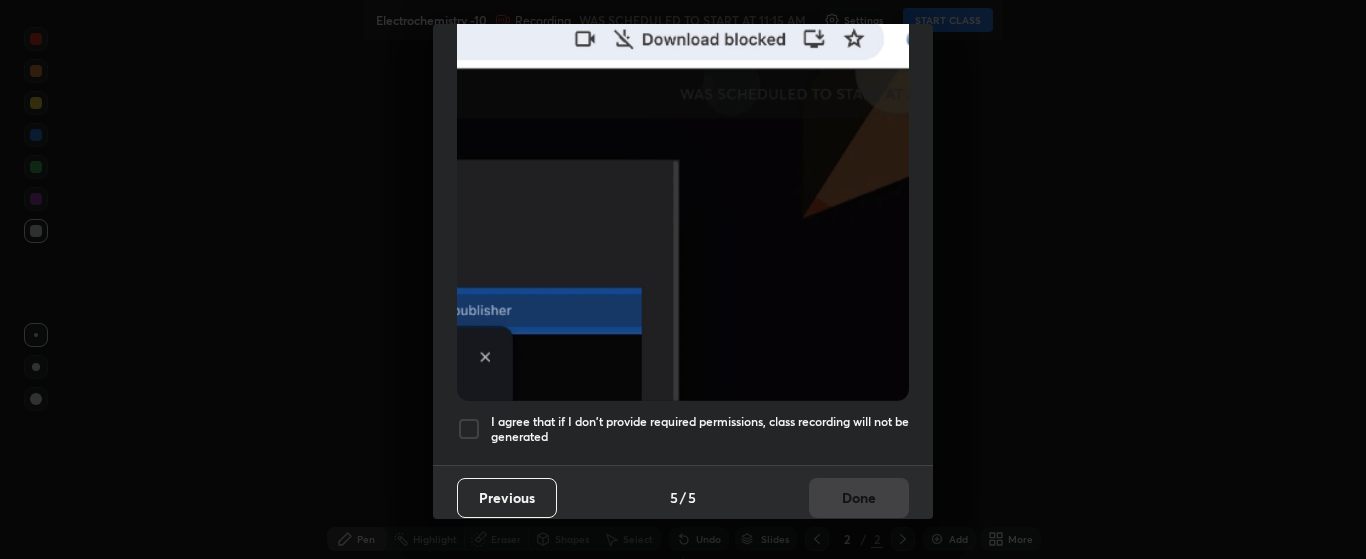 click at bounding box center [469, 429] 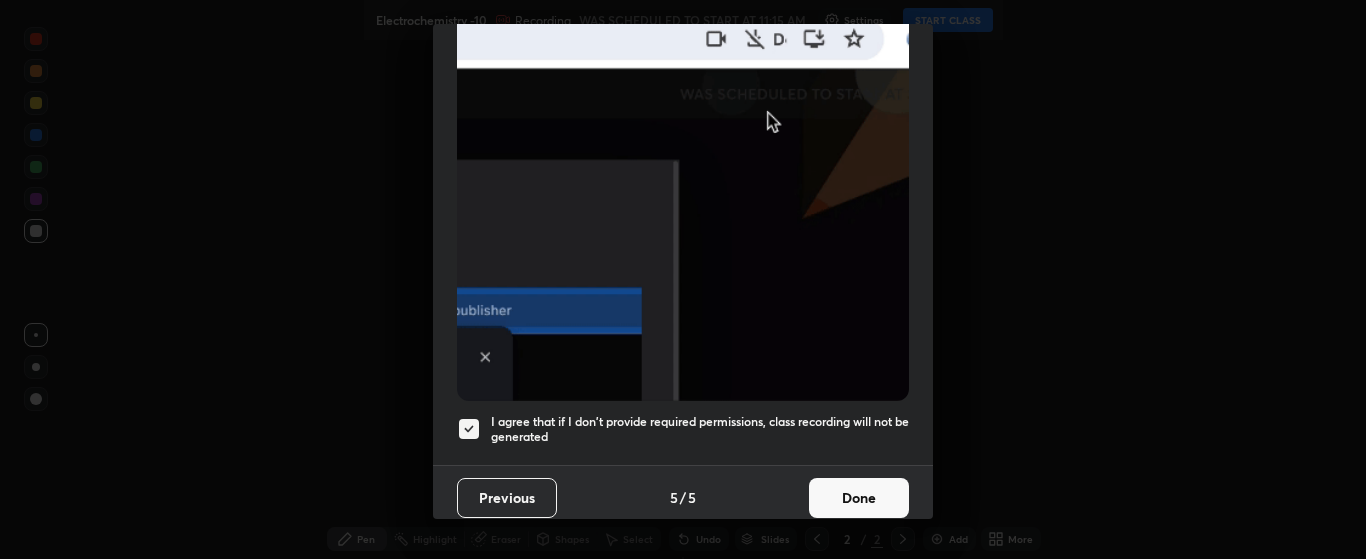 click on "Done" at bounding box center [859, 498] 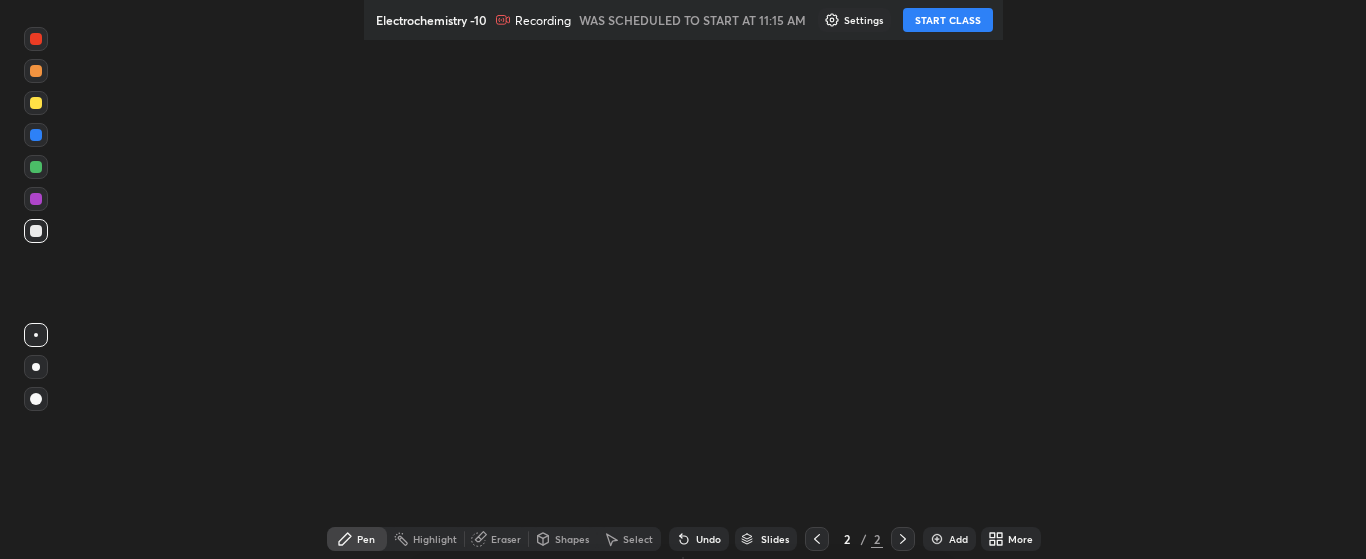 click at bounding box center (683, 741) 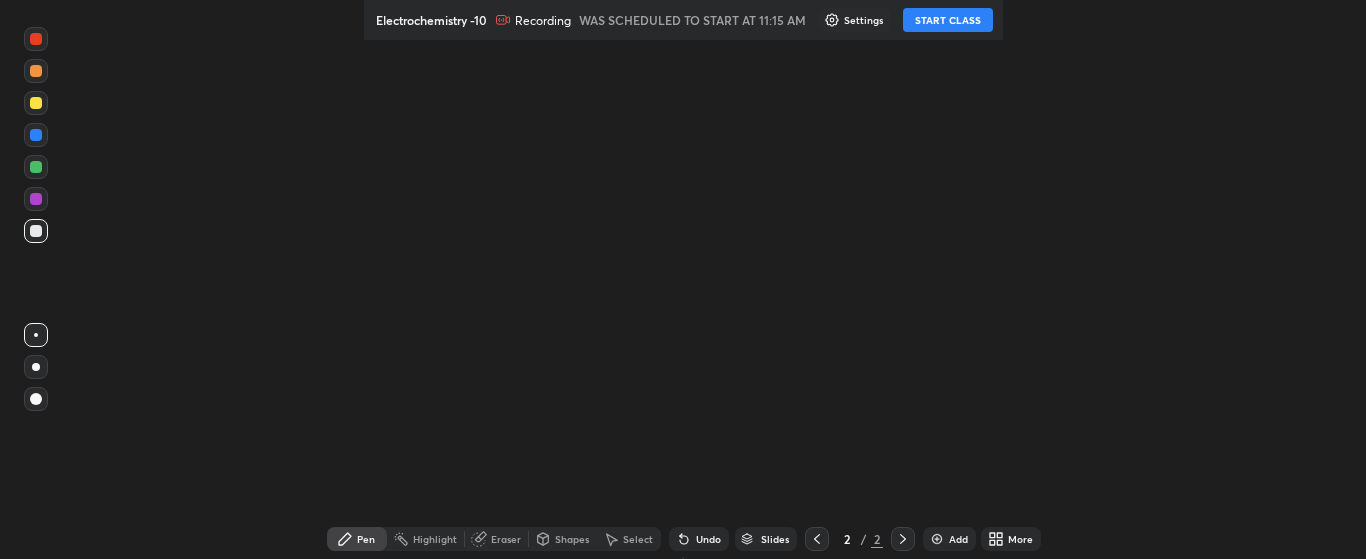 click on "START CLASS" at bounding box center (948, 20) 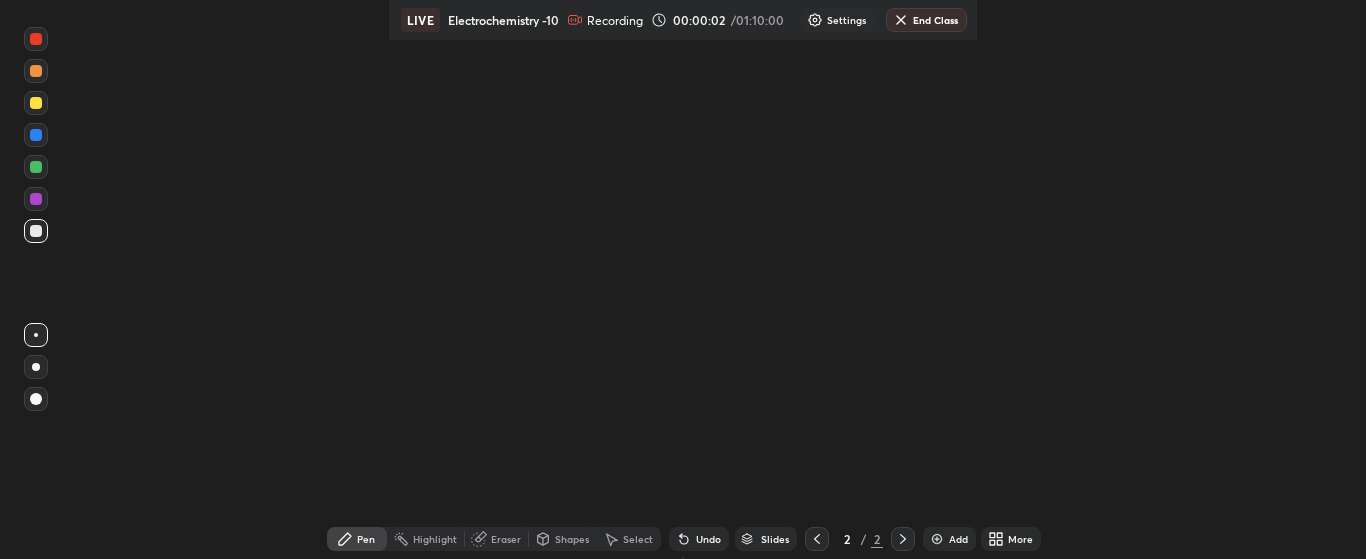 click 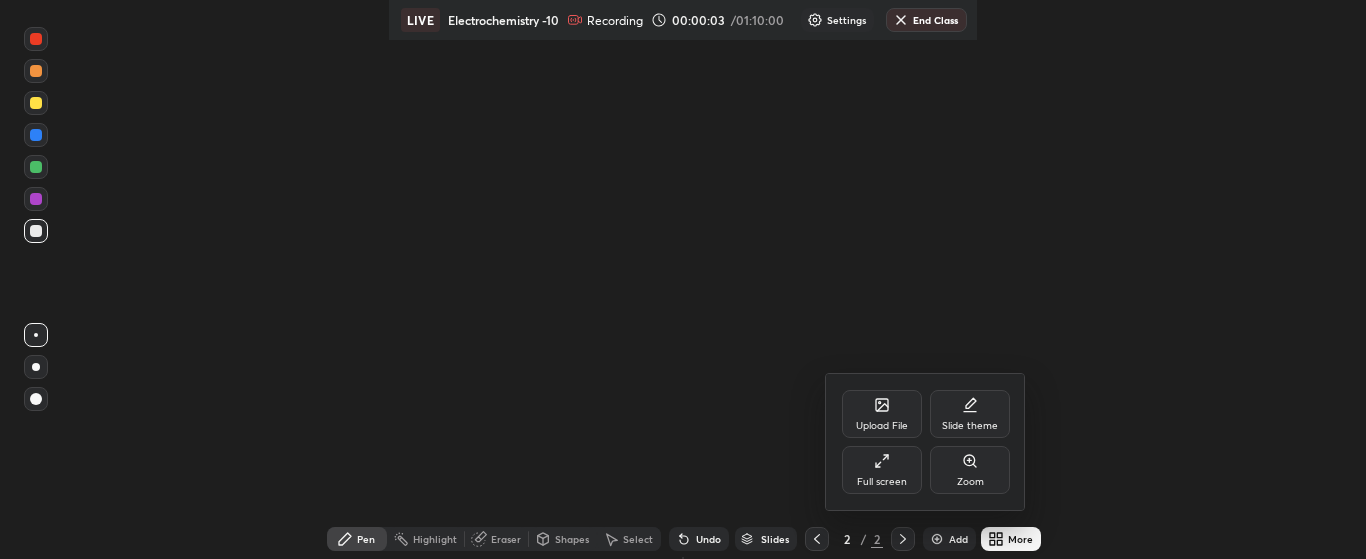 click on "Full screen" at bounding box center (882, 470) 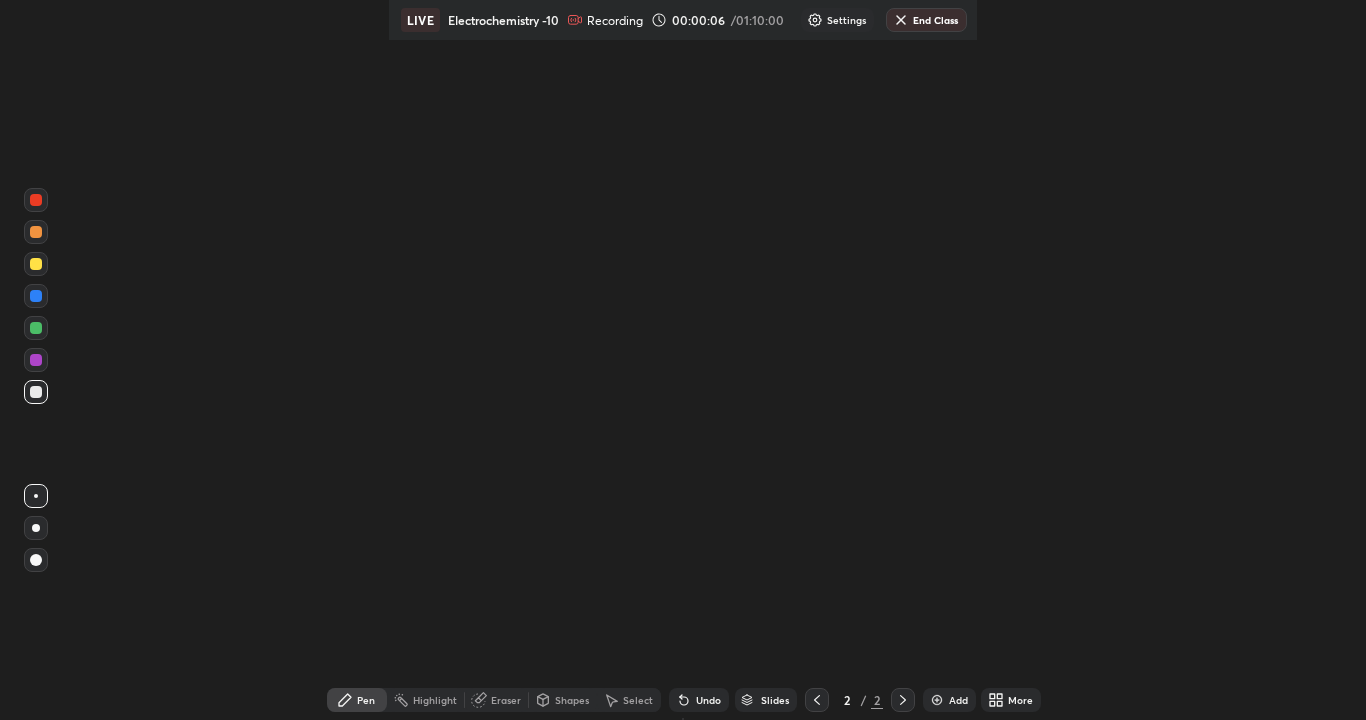 click at bounding box center (36, 528) 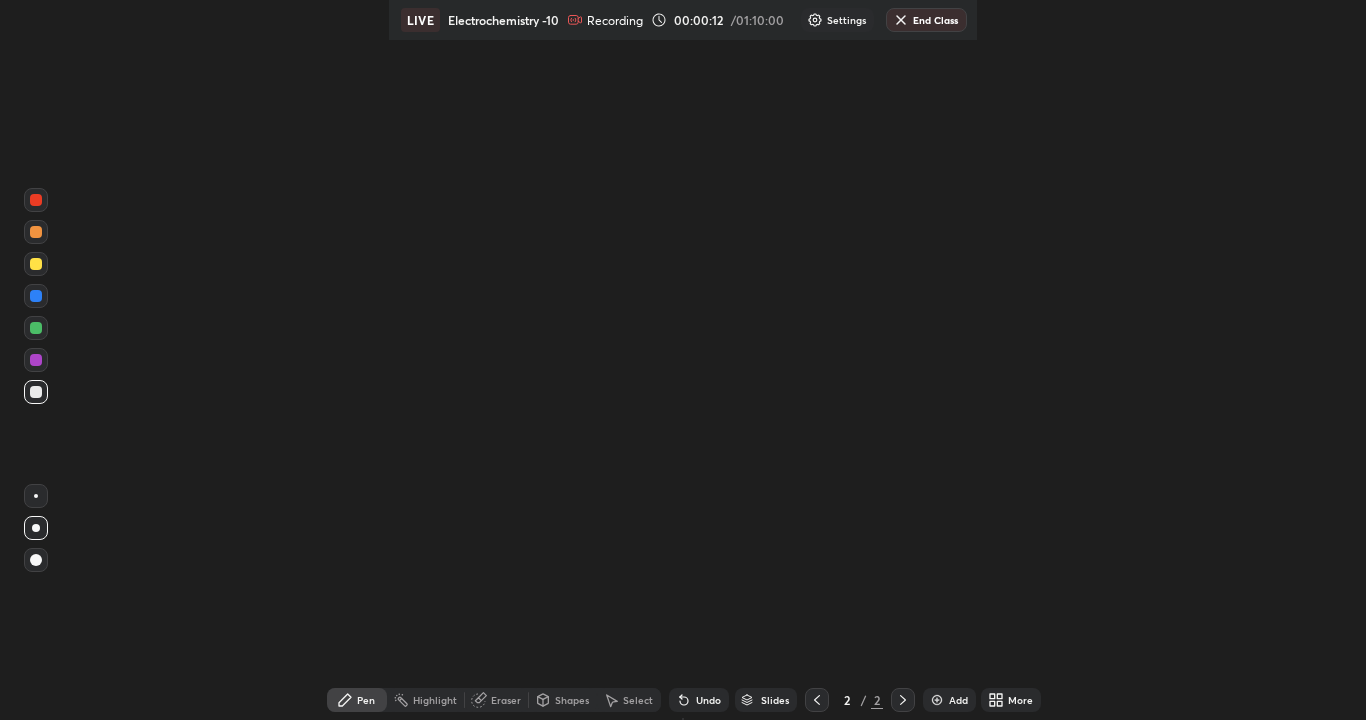 click 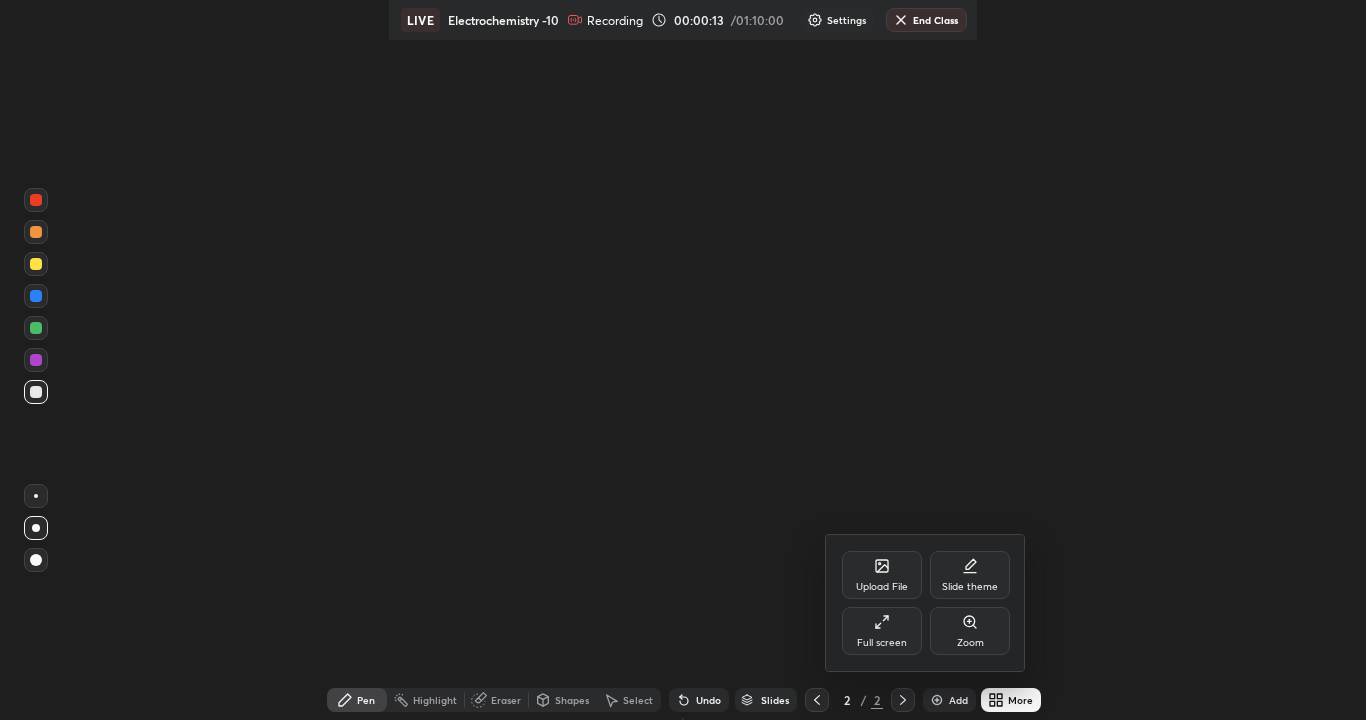 click on "Full screen" at bounding box center (882, 631) 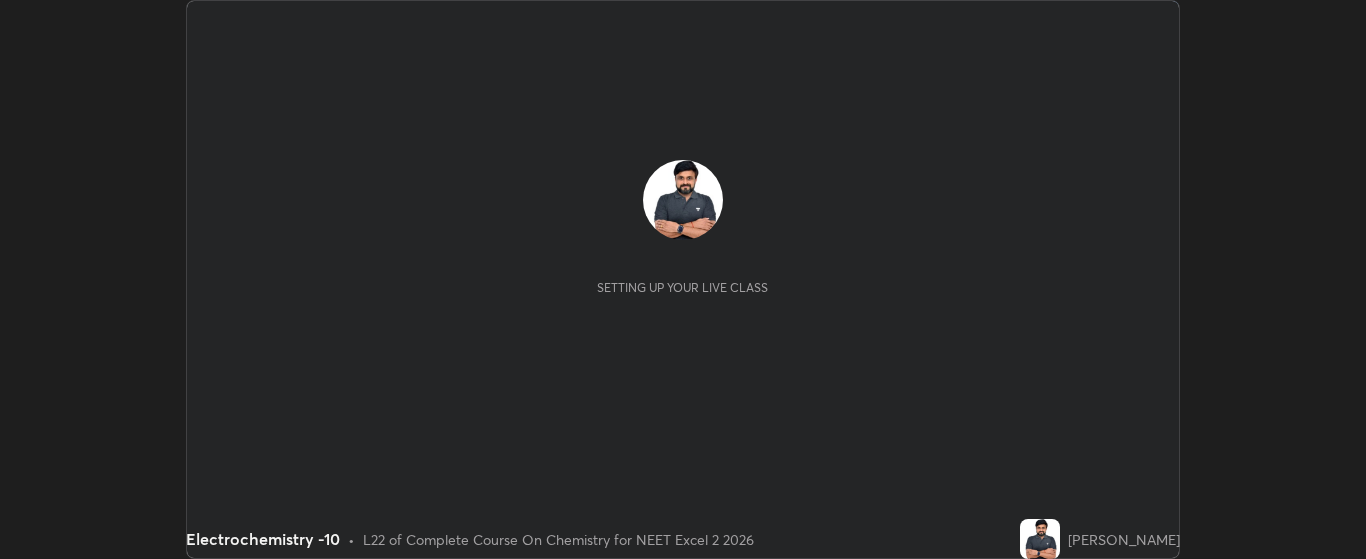scroll, scrollTop: 0, scrollLeft: 0, axis: both 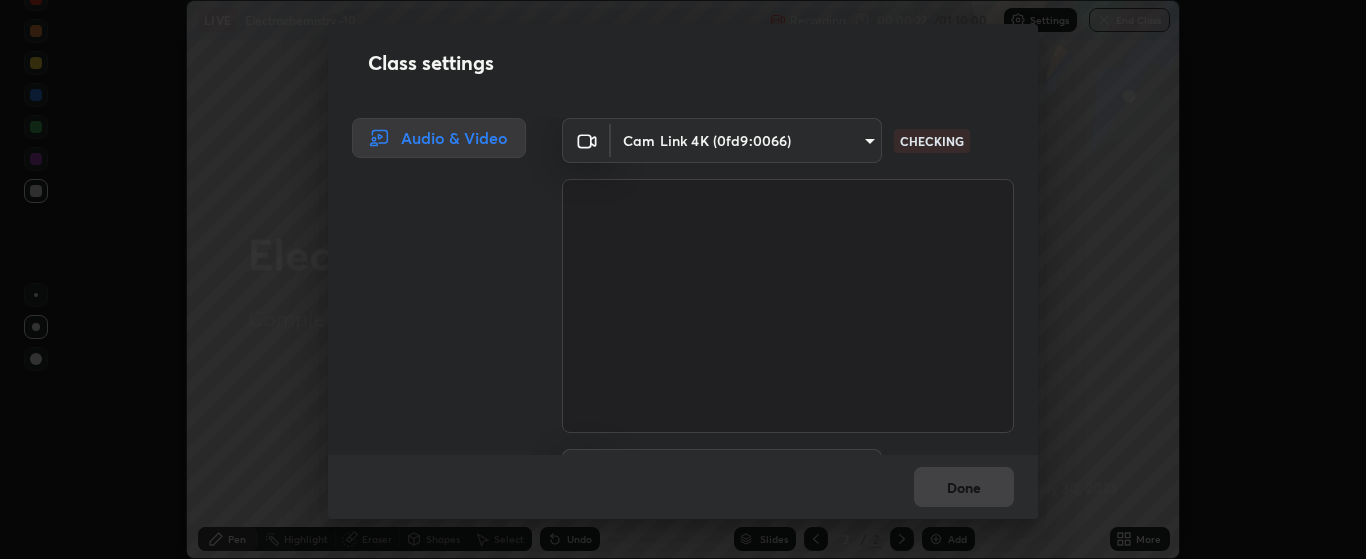 click on "Class settings Audio & Video Cam Link 4K (0fd9:0066) bdf1d9f3bca52f971e18e8a0044631de21cc90e990e9184687b770e2af72e9a3 CHECKING Default - Digital Audio Interface (5- Cam Link 4K) default CHECKING Done" at bounding box center [683, 279] 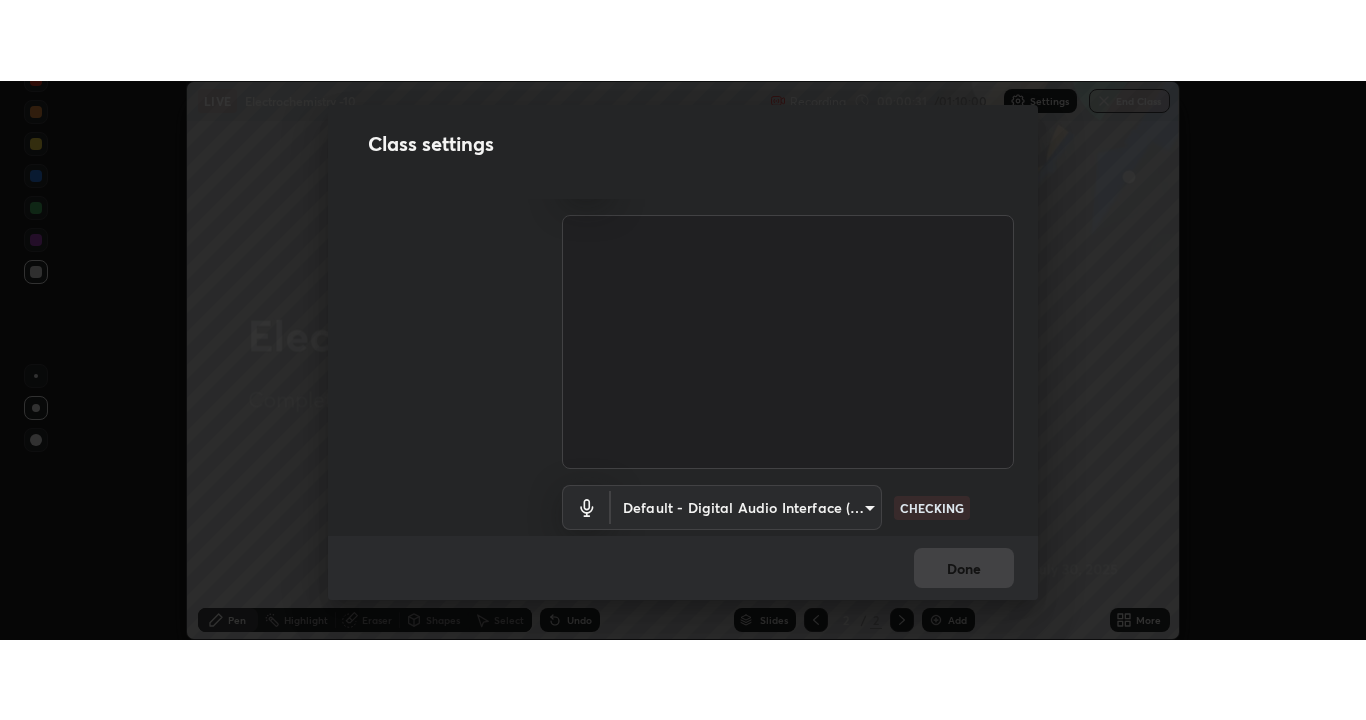 scroll, scrollTop: 107, scrollLeft: 0, axis: vertical 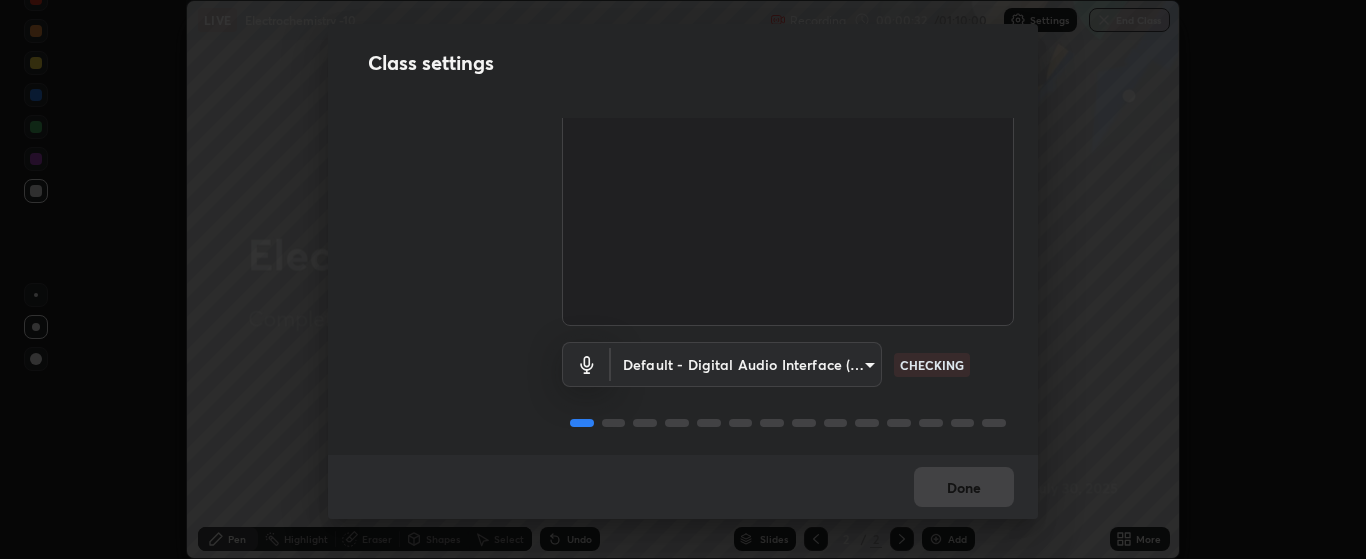 click on "Erase all LIVE Electrochemistry -10 Recording 00:00:32 /  01:10:00 Settings End Class Setting up your live class Electrochemistry -10 • L22 of Complete Course On Chemistry for NEET Excel 2 2026 [PERSON_NAME] Pen Highlight Eraser Shapes Select Undo Slides 2 / 2 Add More No doubts shared Encourage your learners to ask a doubt for better clarity Report an issue Reason for reporting Buffering Chat not working Audio - Video sync issue Educator video quality low ​ Attach an image Report Class settings Audio & Video Cam Link 4K (0fd9:0066) bdf1d9f3bca52f971e18e8a0044631de21cc90e990e9184687b770e2af72e9a3 CHECKING Default - Digital Audio Interface (5- Cam Link 4K) default CHECKING Done" at bounding box center [683, 279] 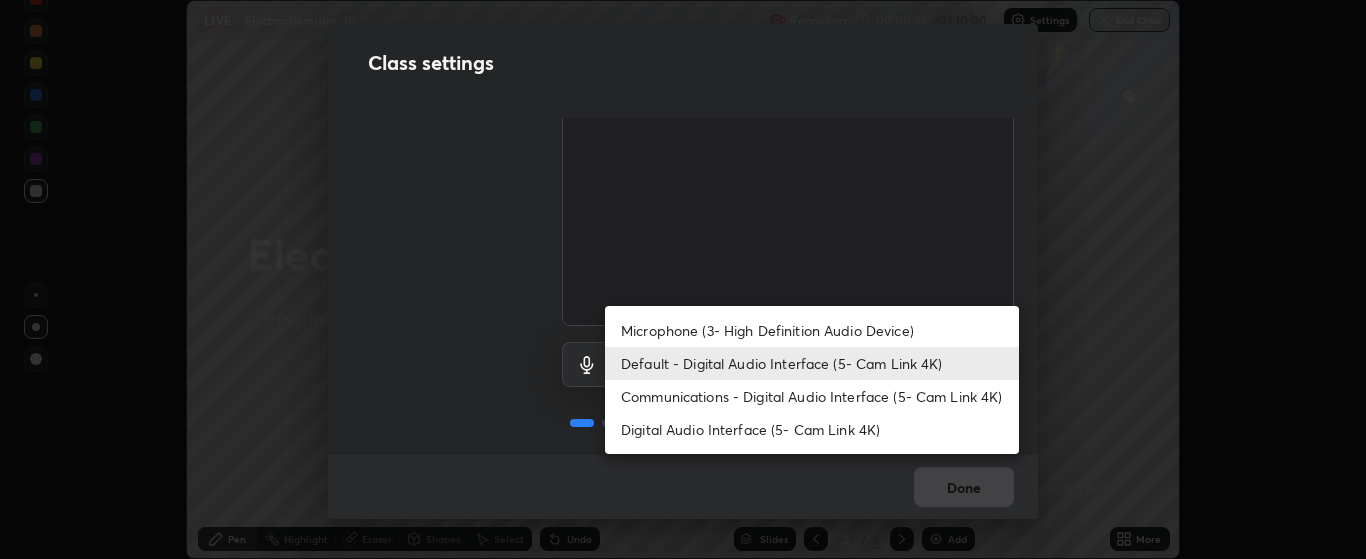 click on "Microphone (3- High Definition Audio Device)" at bounding box center (812, 330) 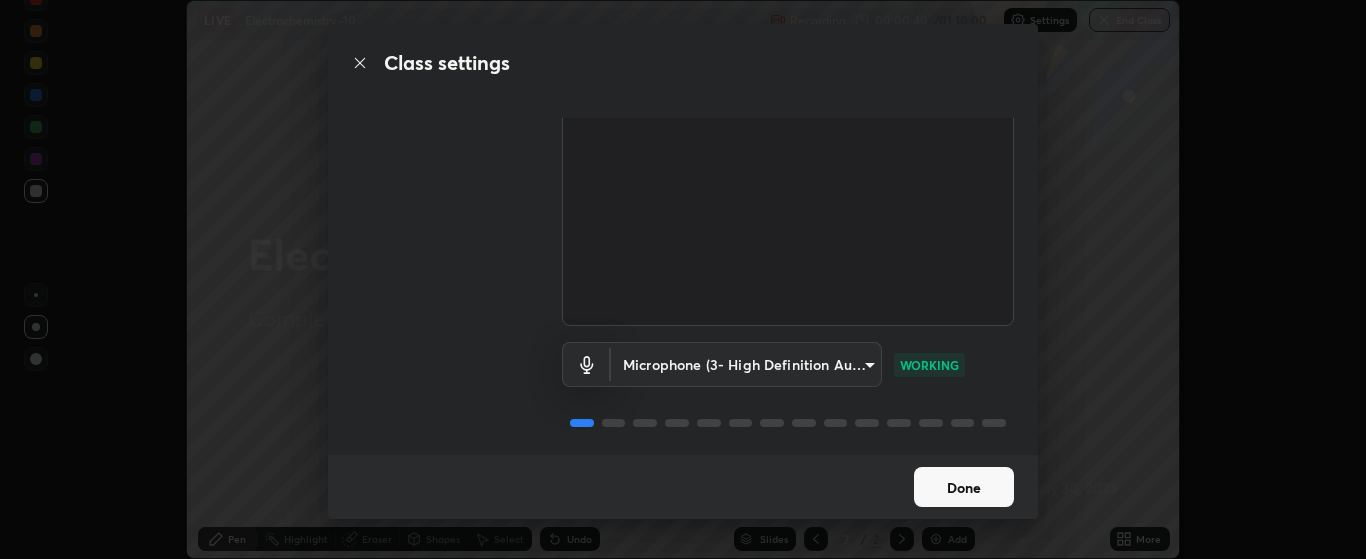 click on "Done" at bounding box center (964, 487) 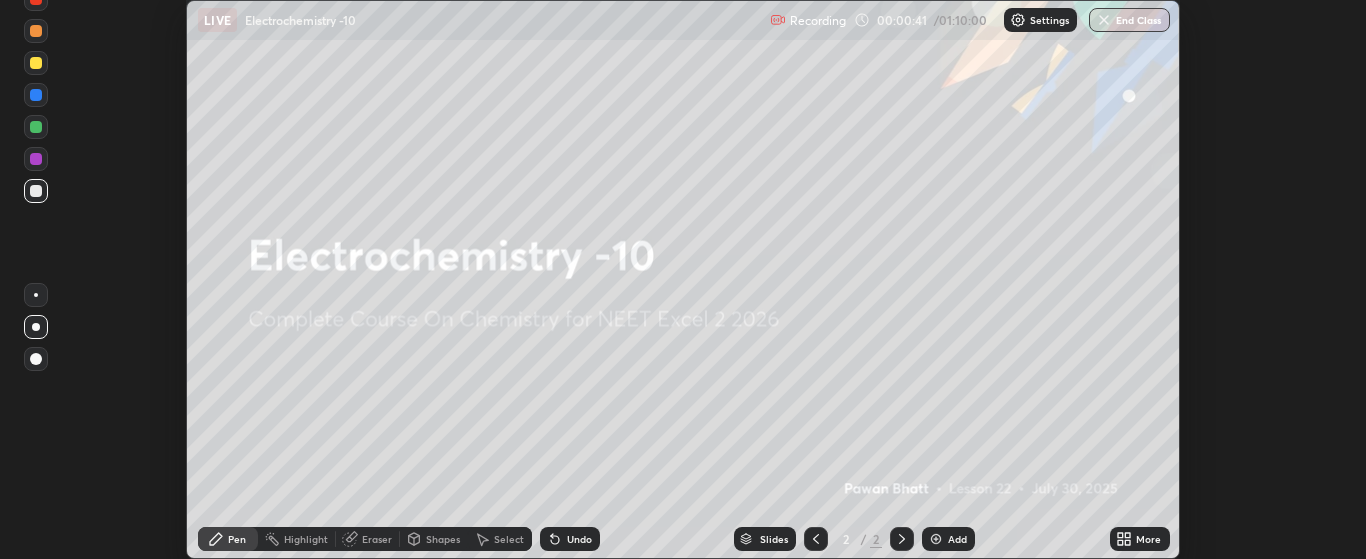 click on "Done" at bounding box center (964, 487) 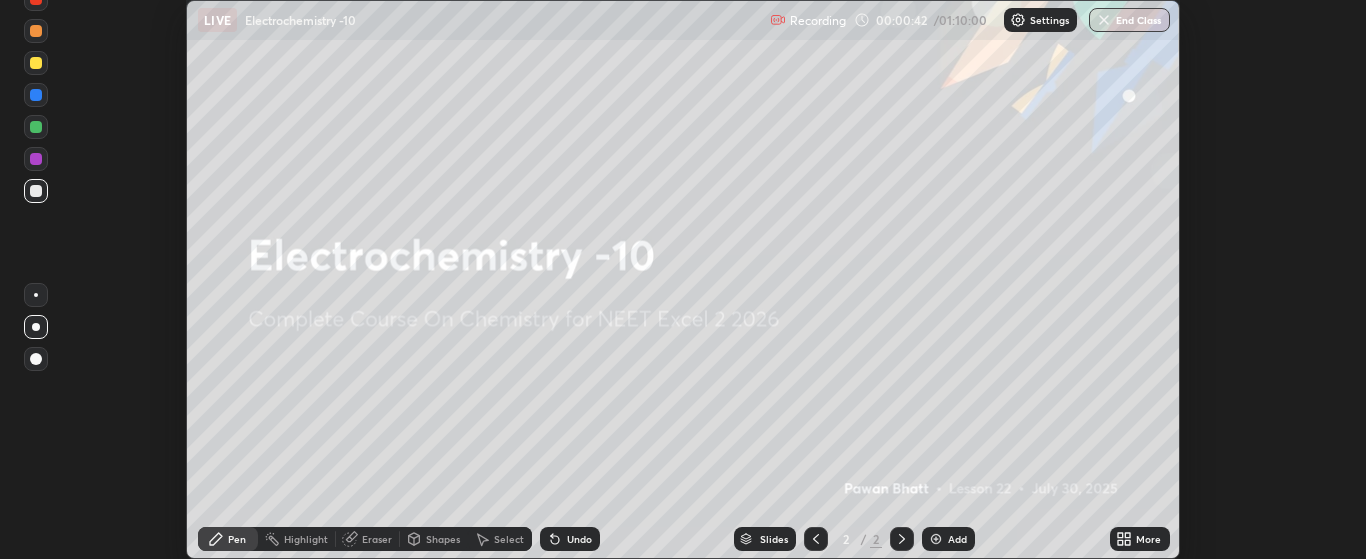 click on "Setting up your live class" at bounding box center [683, 279] 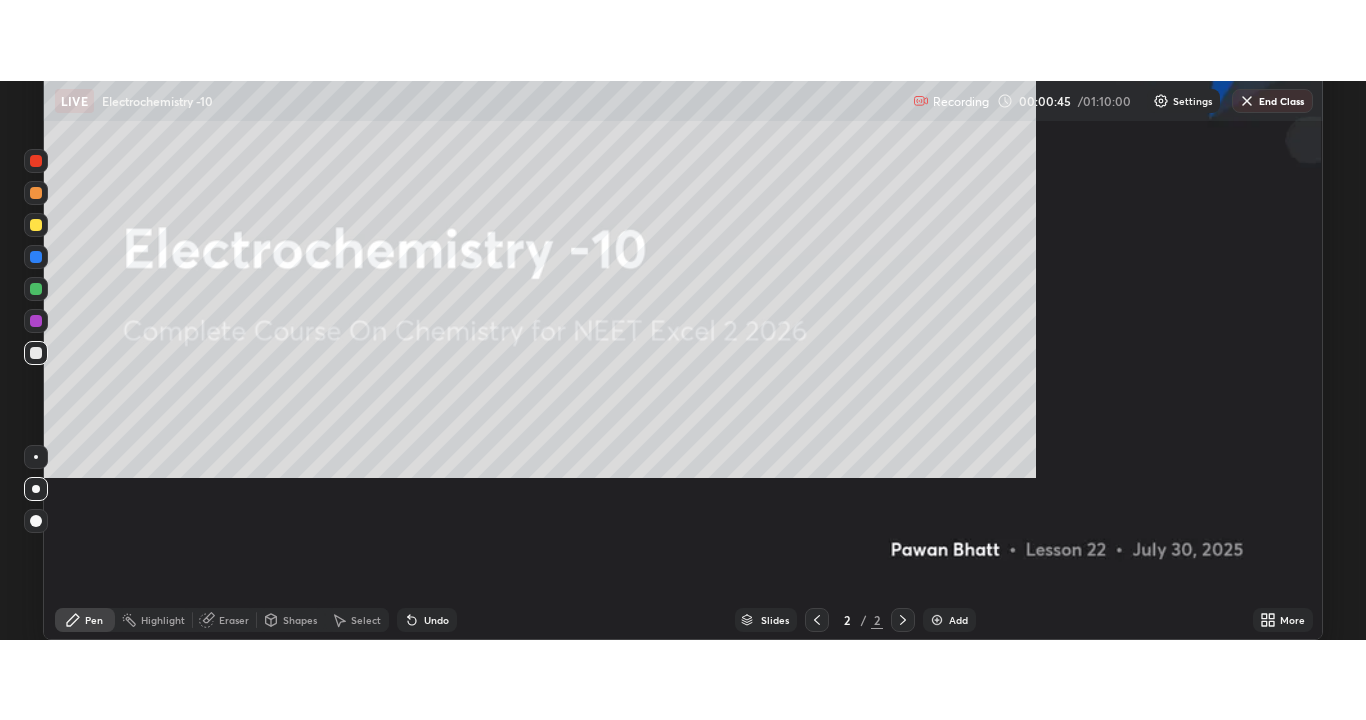 scroll, scrollTop: 99280, scrollLeft: 98634, axis: both 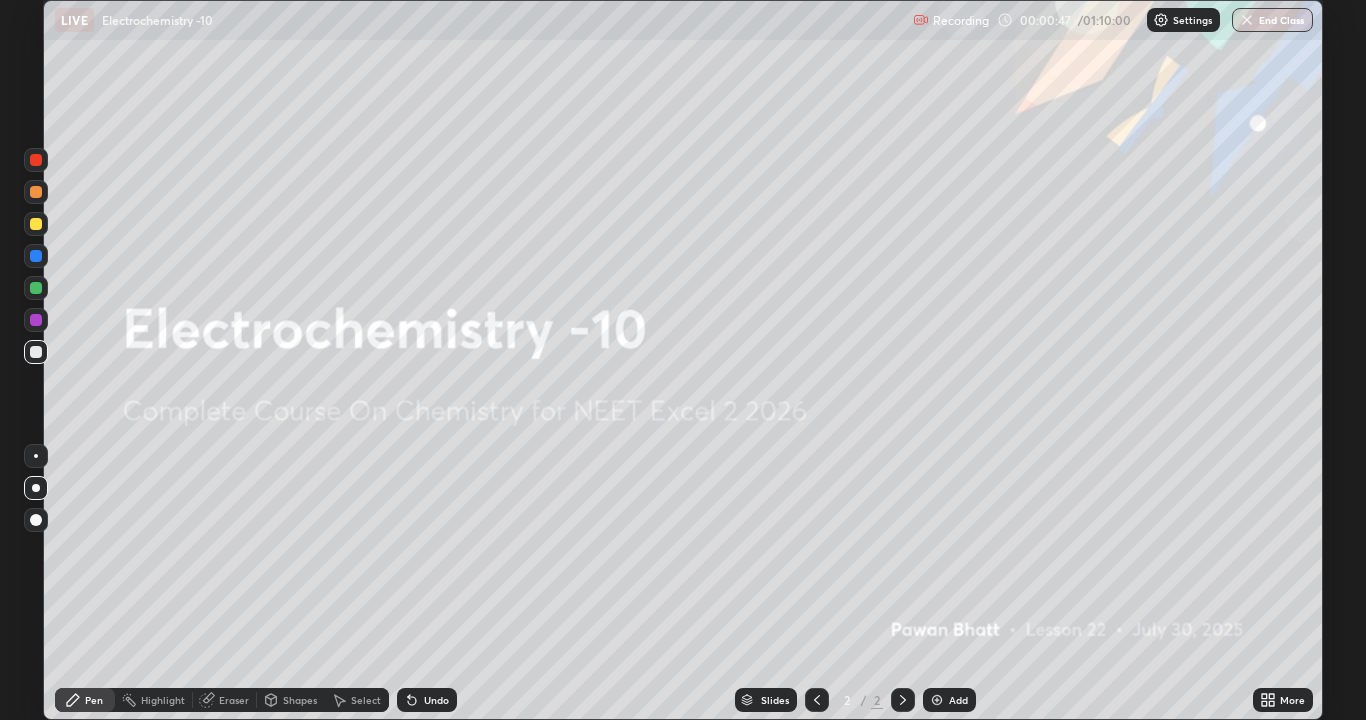 click on "Add" at bounding box center (958, 700) 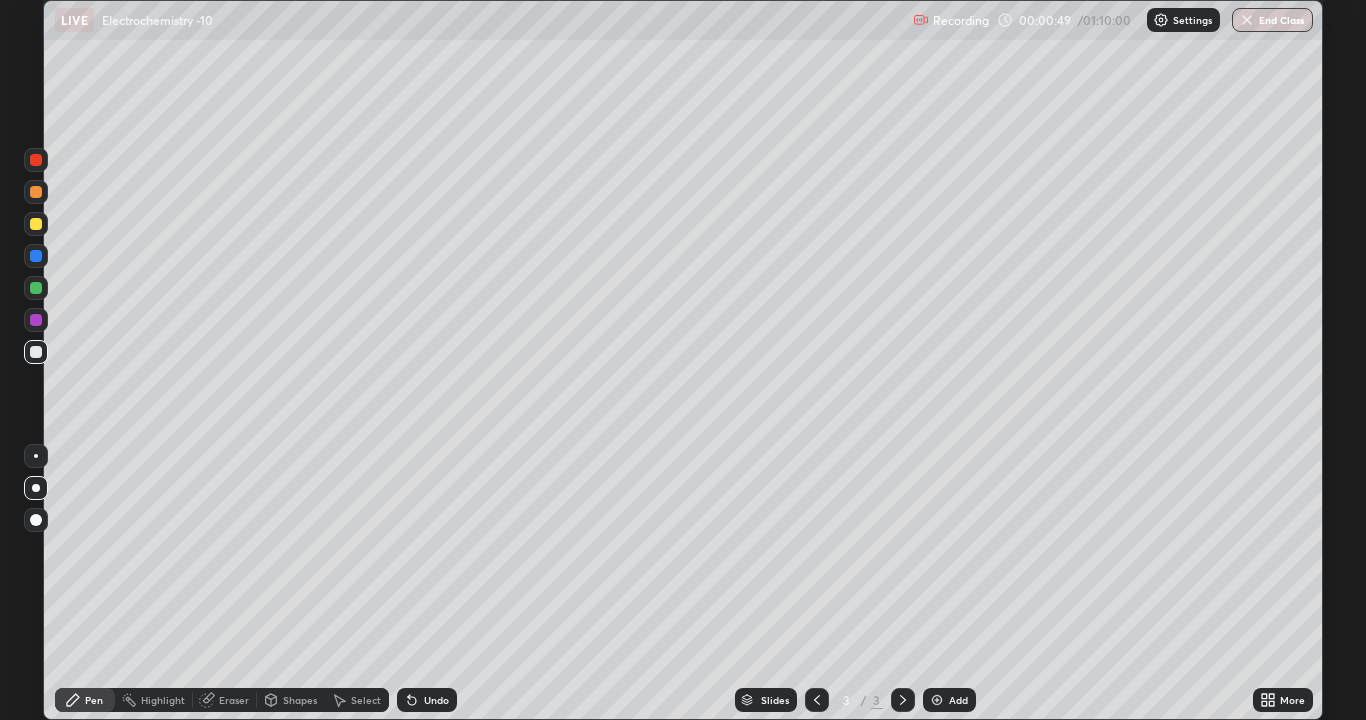 click at bounding box center [36, 224] 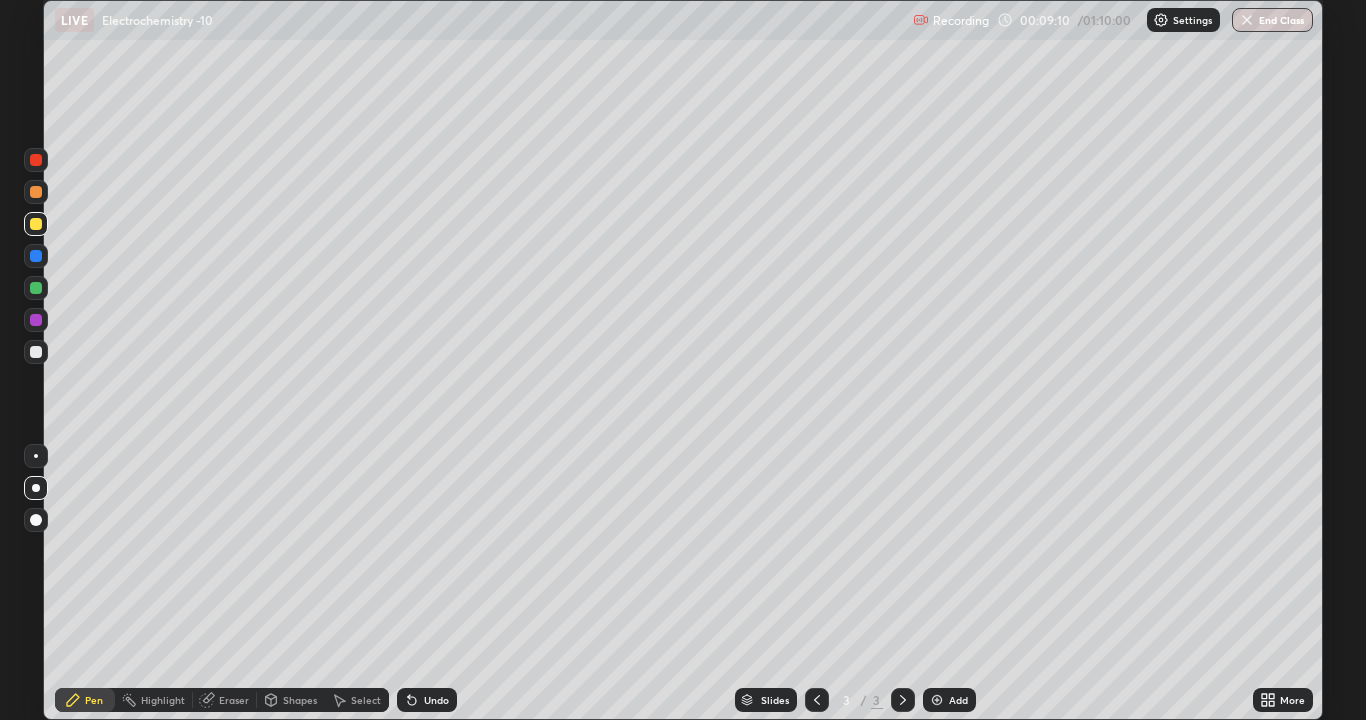 click at bounding box center (937, 700) 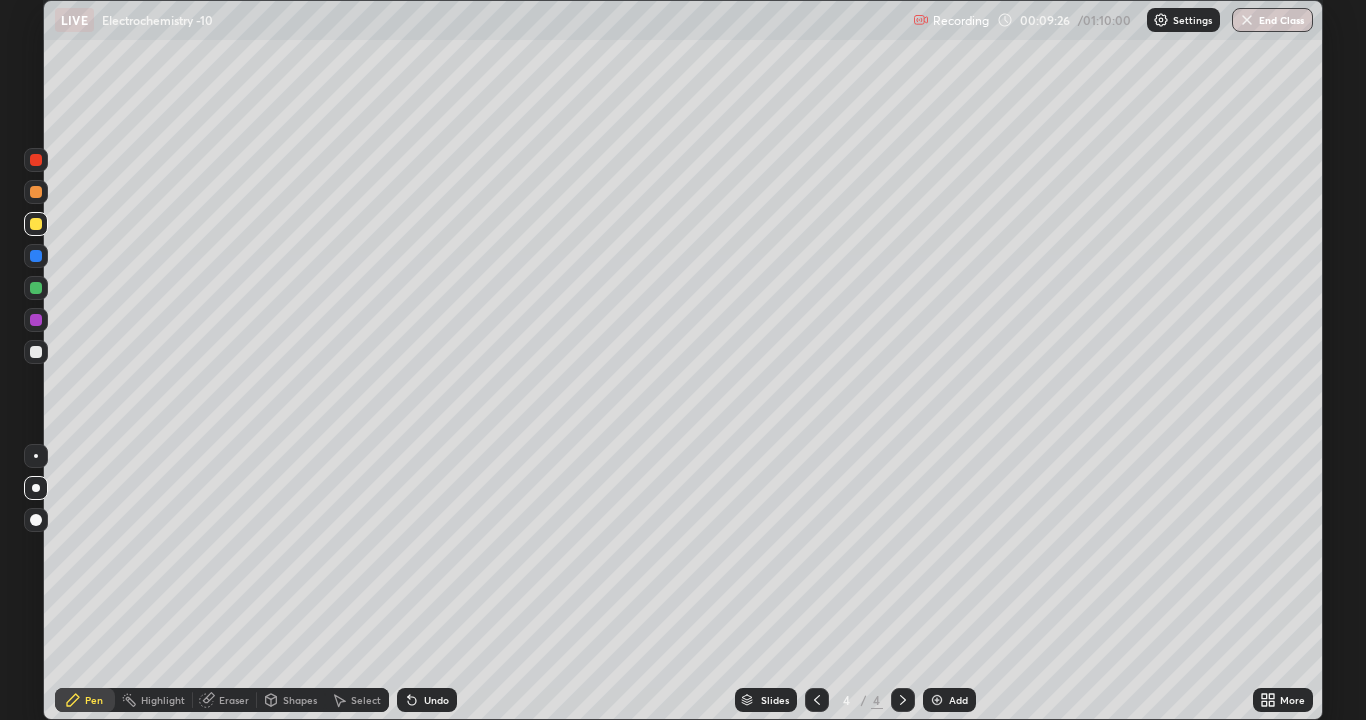 click on "Undo" at bounding box center [427, 700] 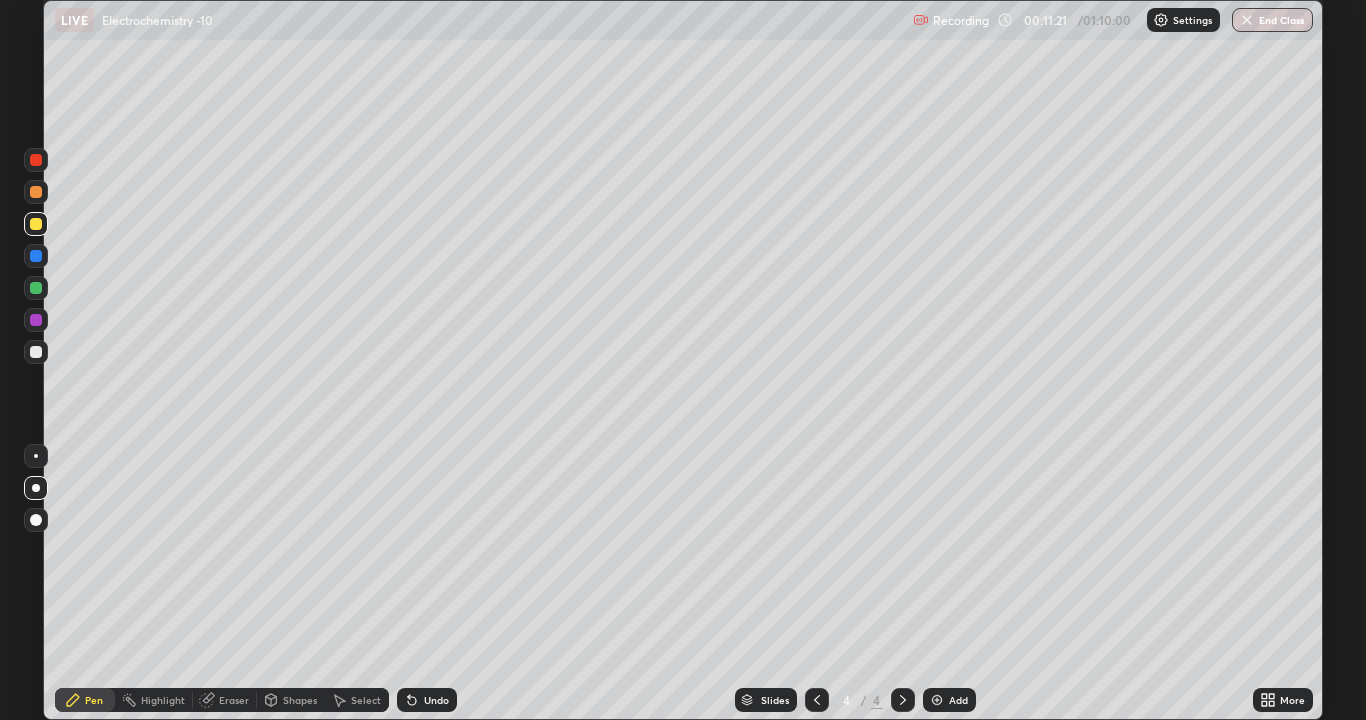 click on "Undo" at bounding box center (427, 700) 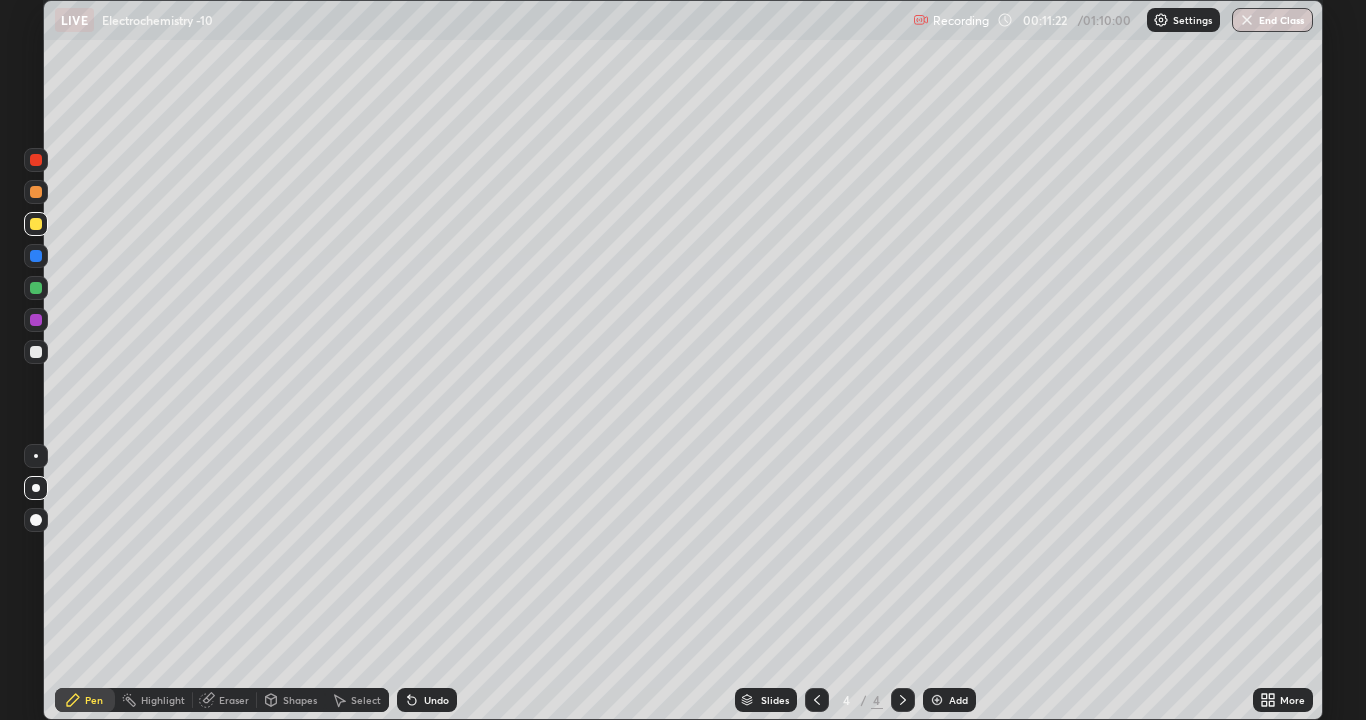 click on "Undo" at bounding box center (436, 700) 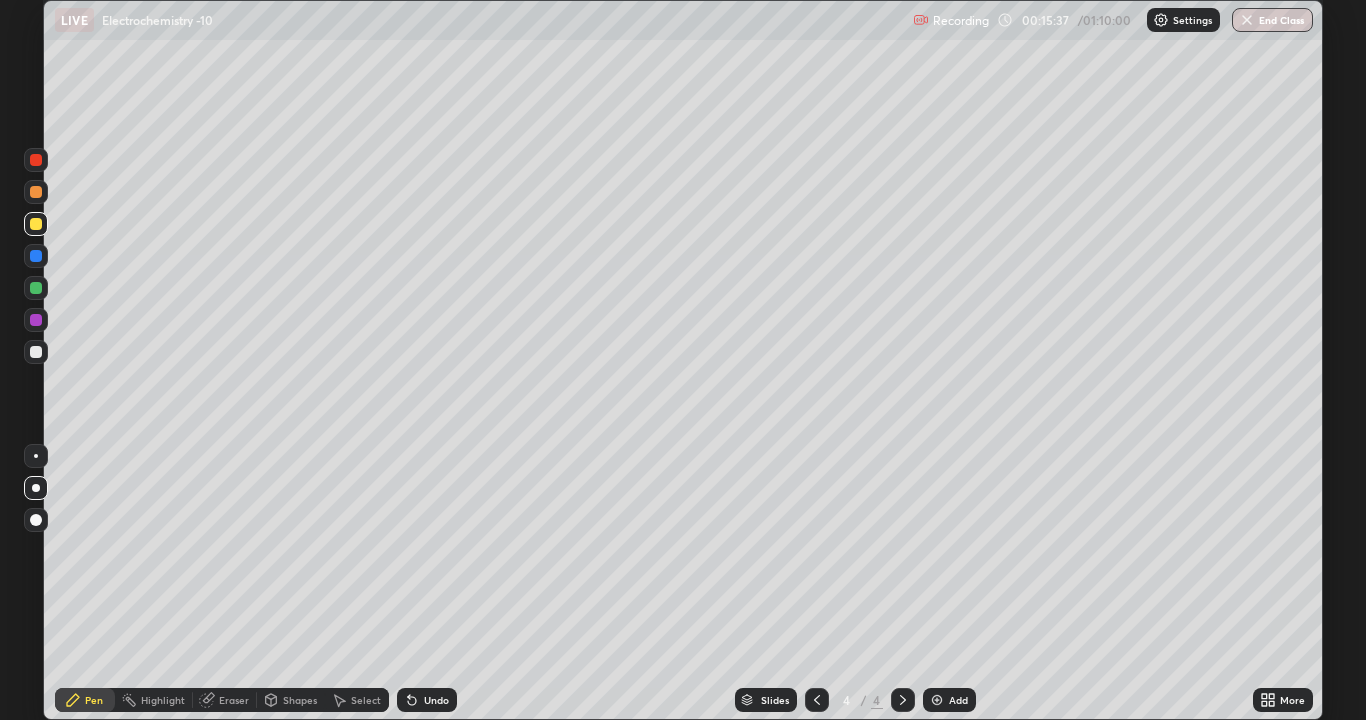 click at bounding box center [36, 352] 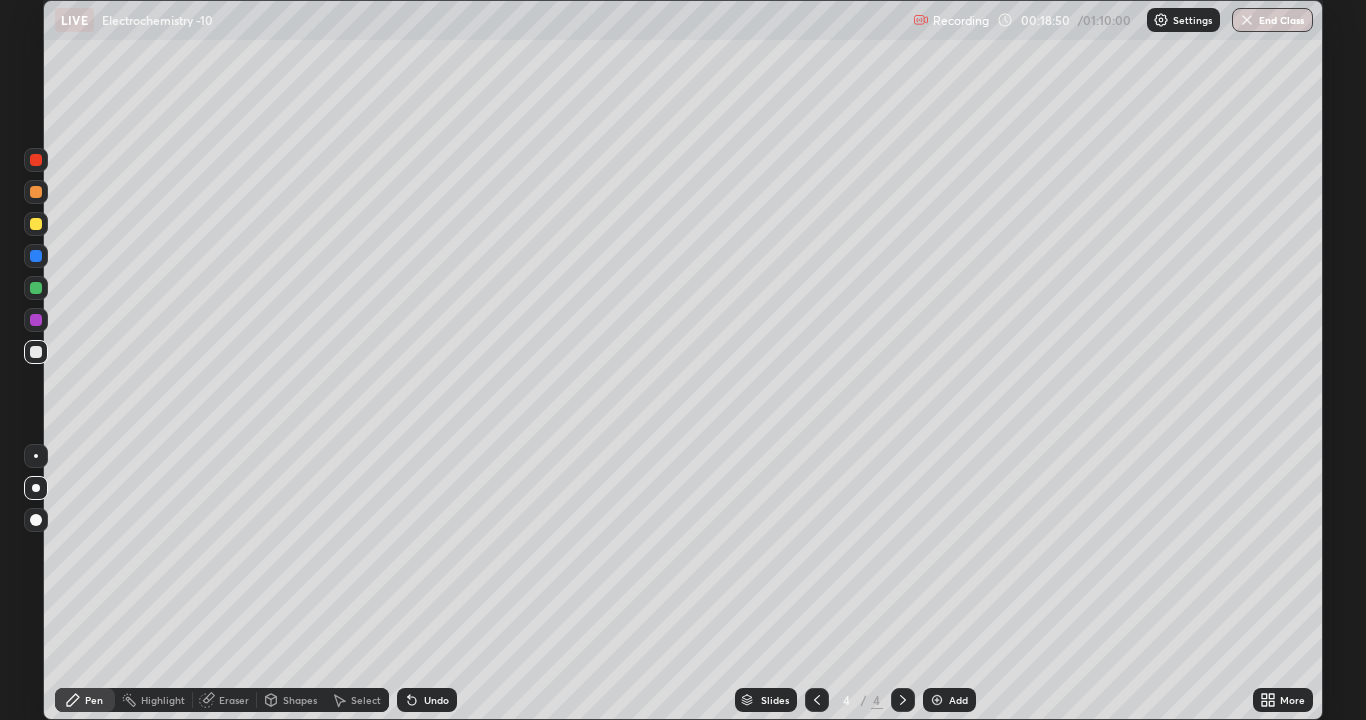 click on "Add" at bounding box center (958, 700) 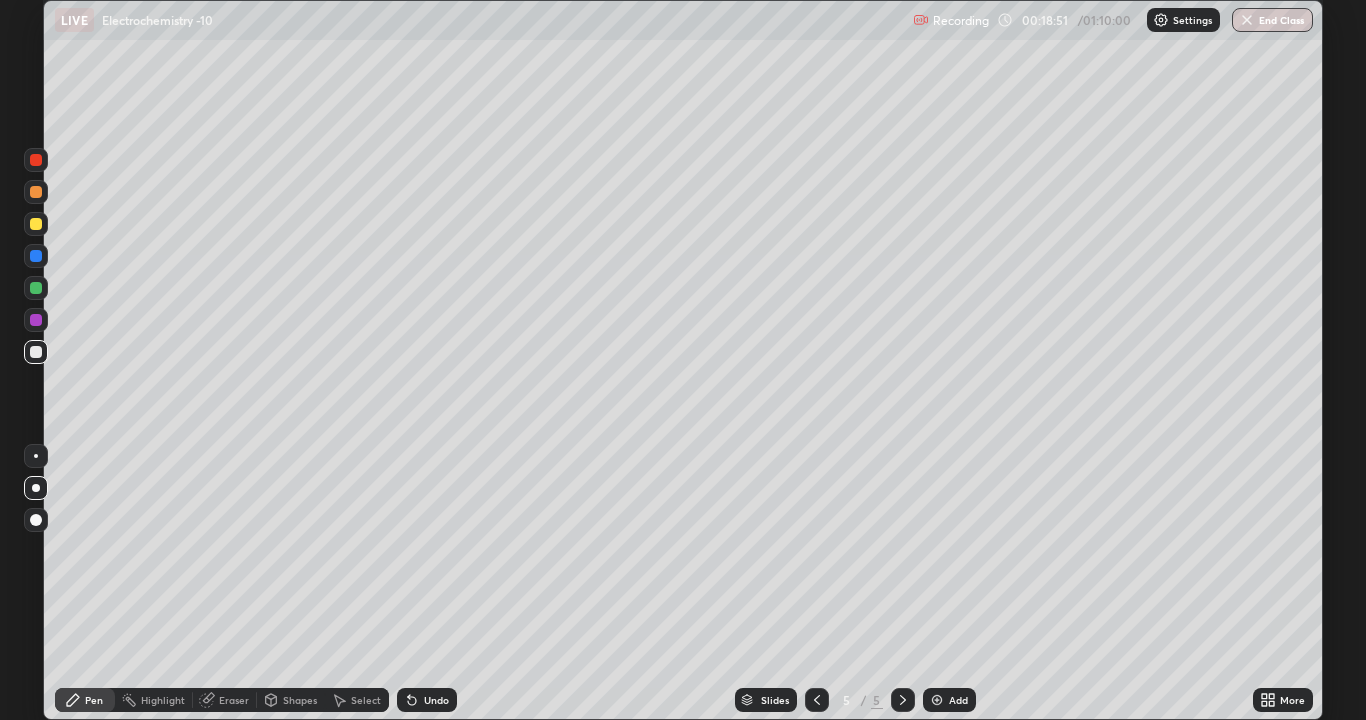 click at bounding box center [36, 224] 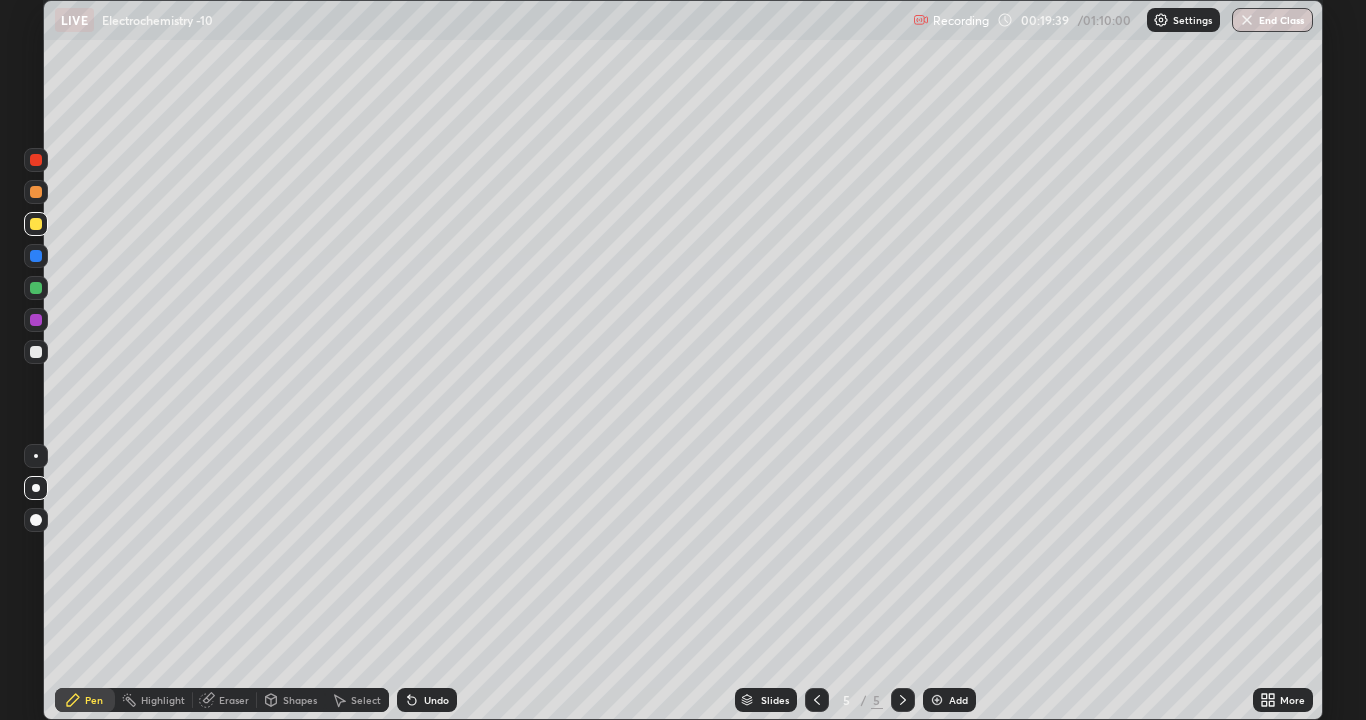 click on "Undo" at bounding box center [436, 700] 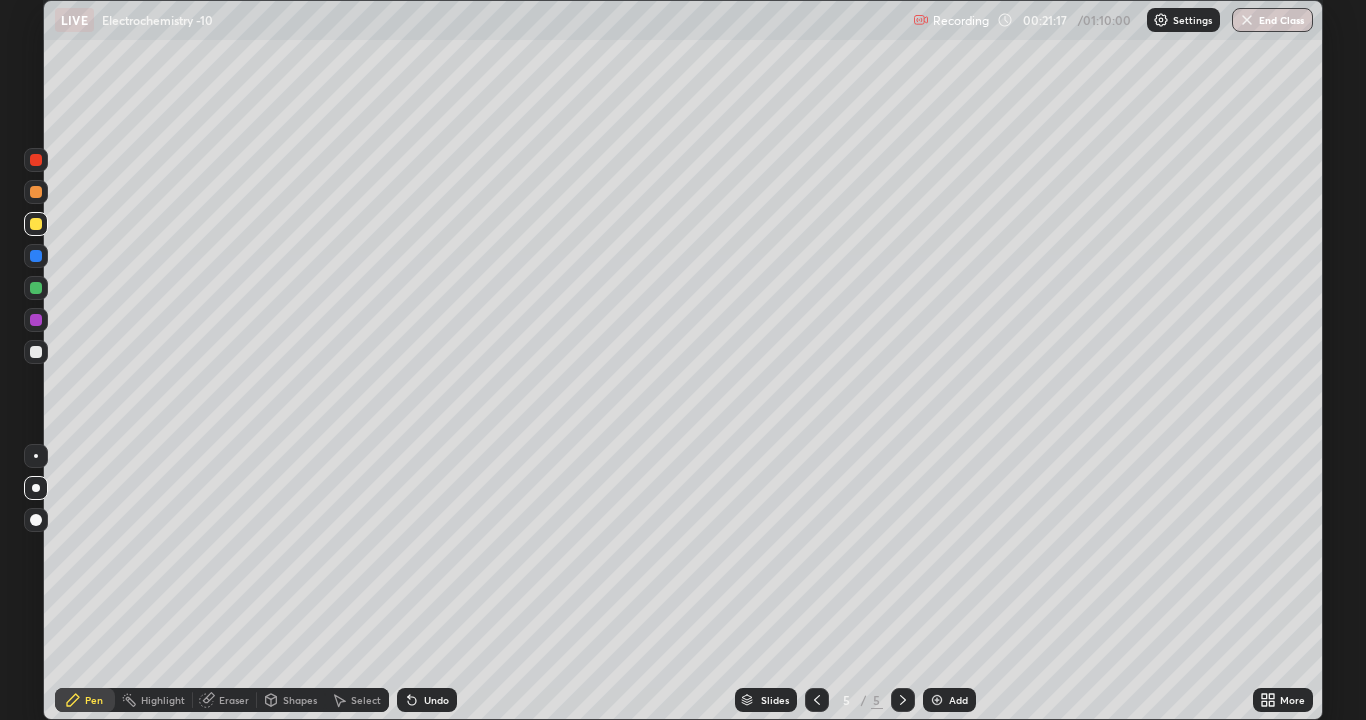 click at bounding box center [36, 352] 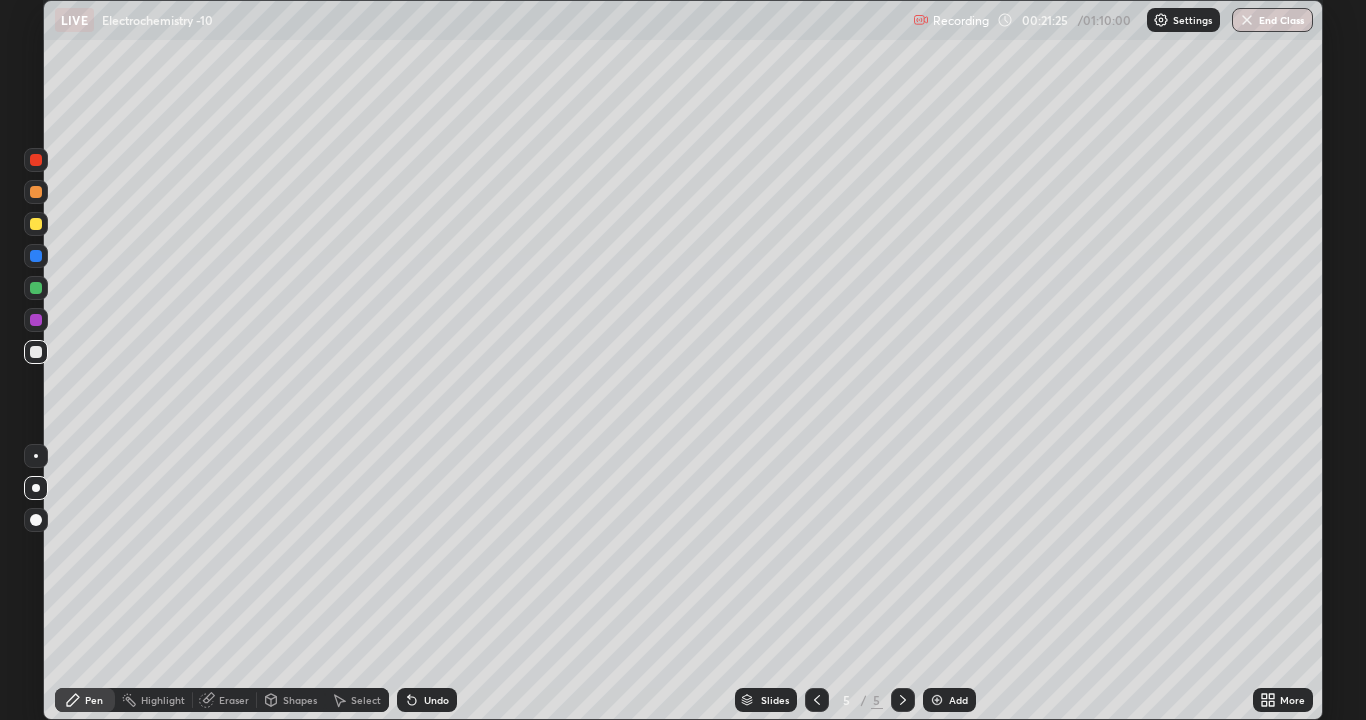 click at bounding box center [36, 224] 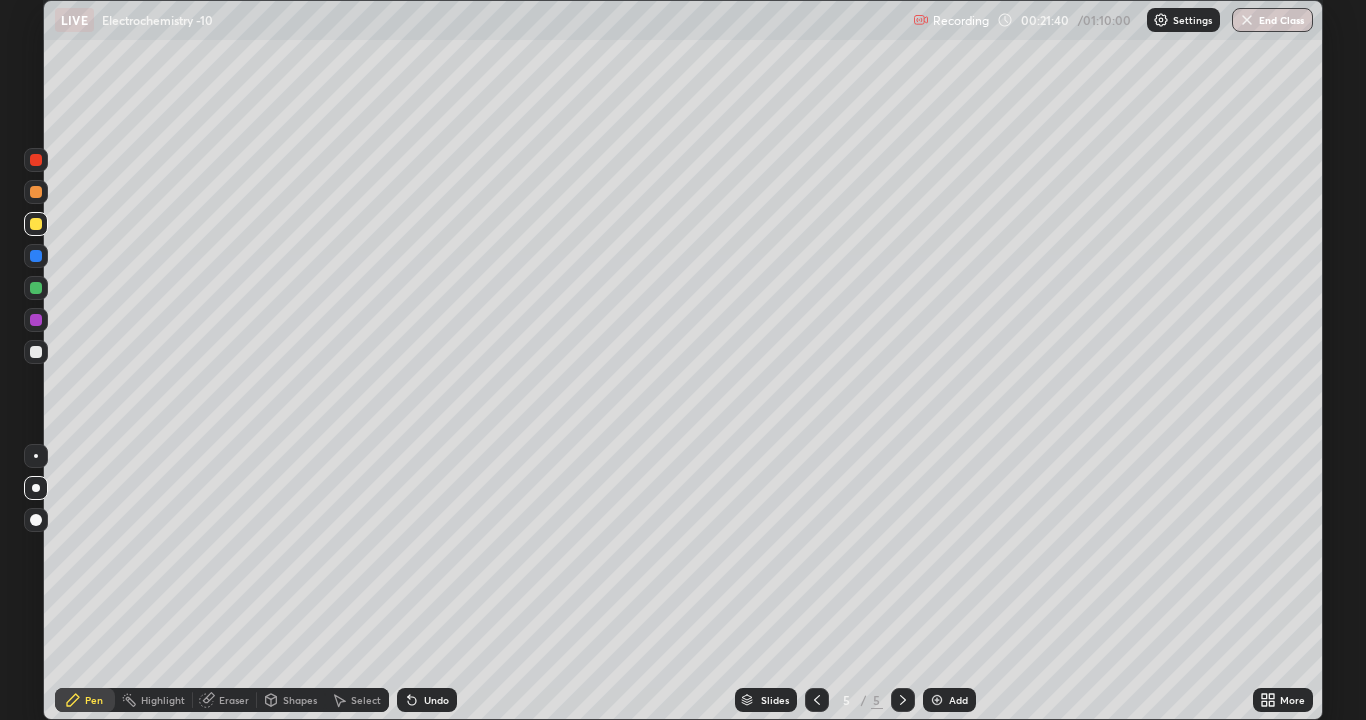 click 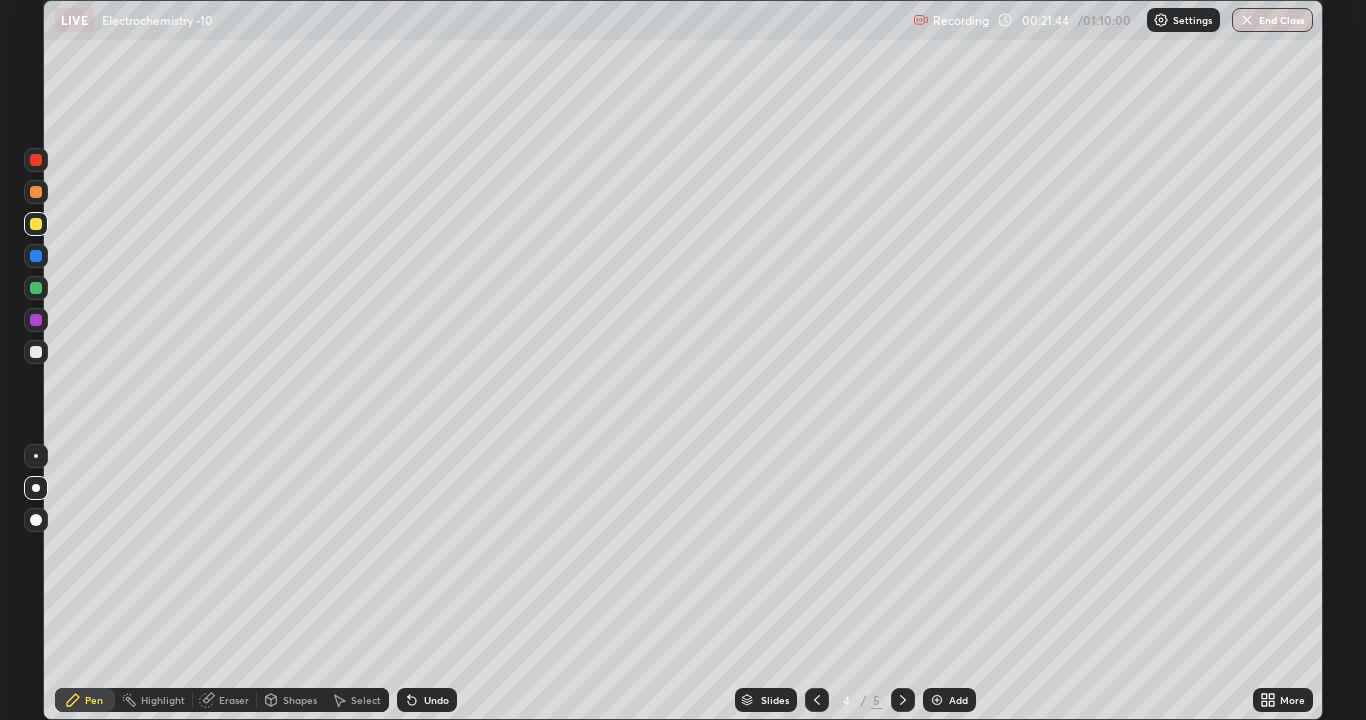click 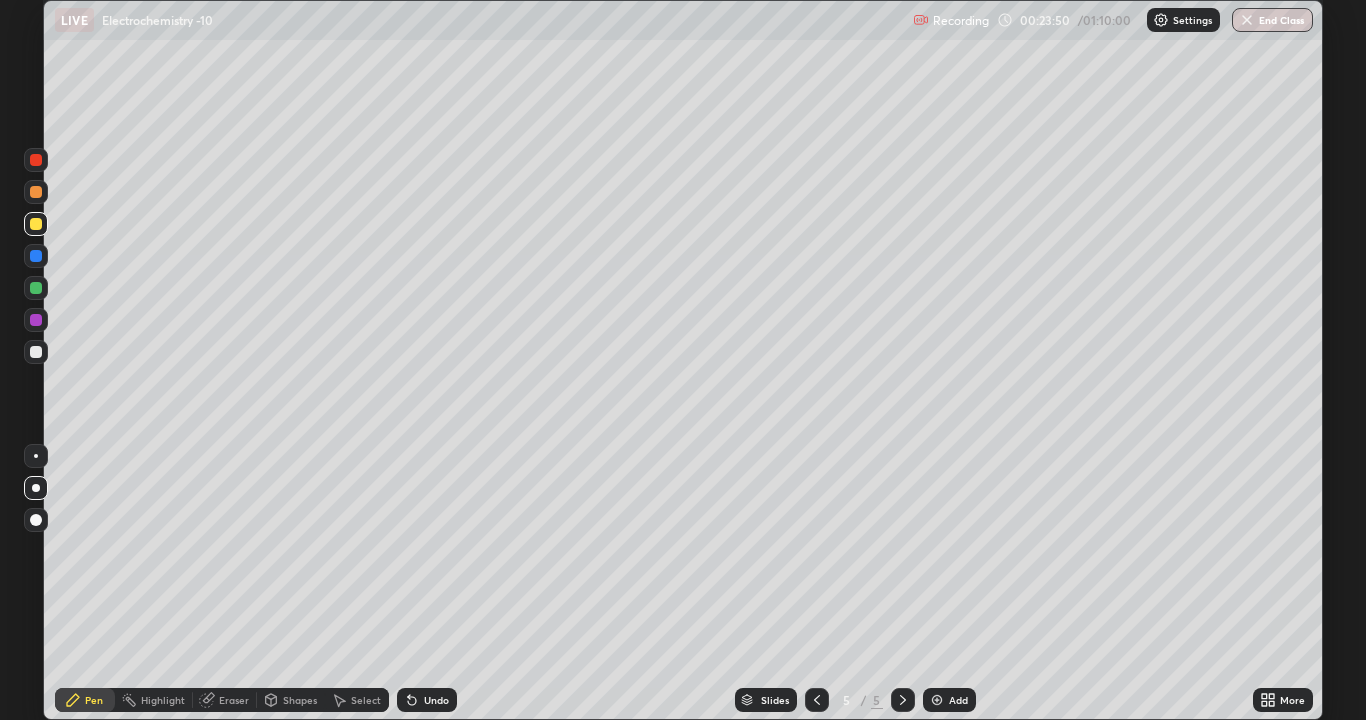 click at bounding box center [36, 352] 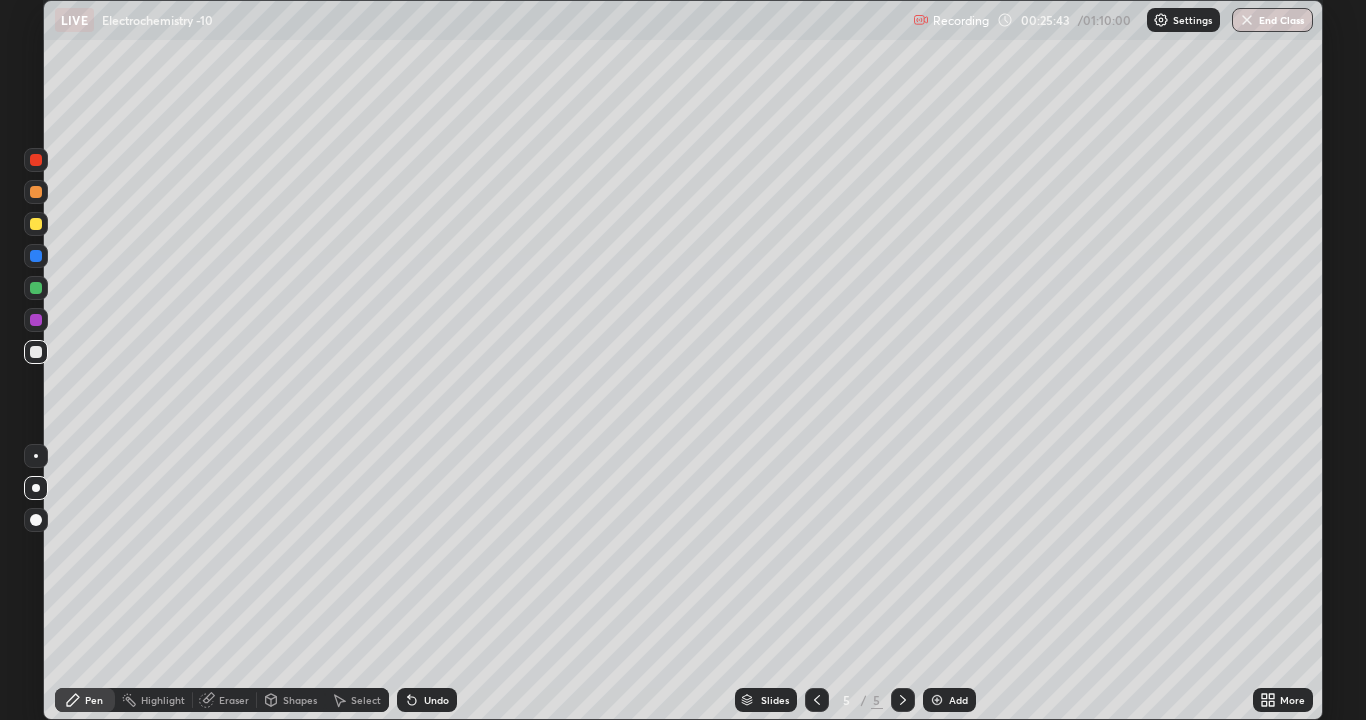 click on "Undo" at bounding box center [436, 700] 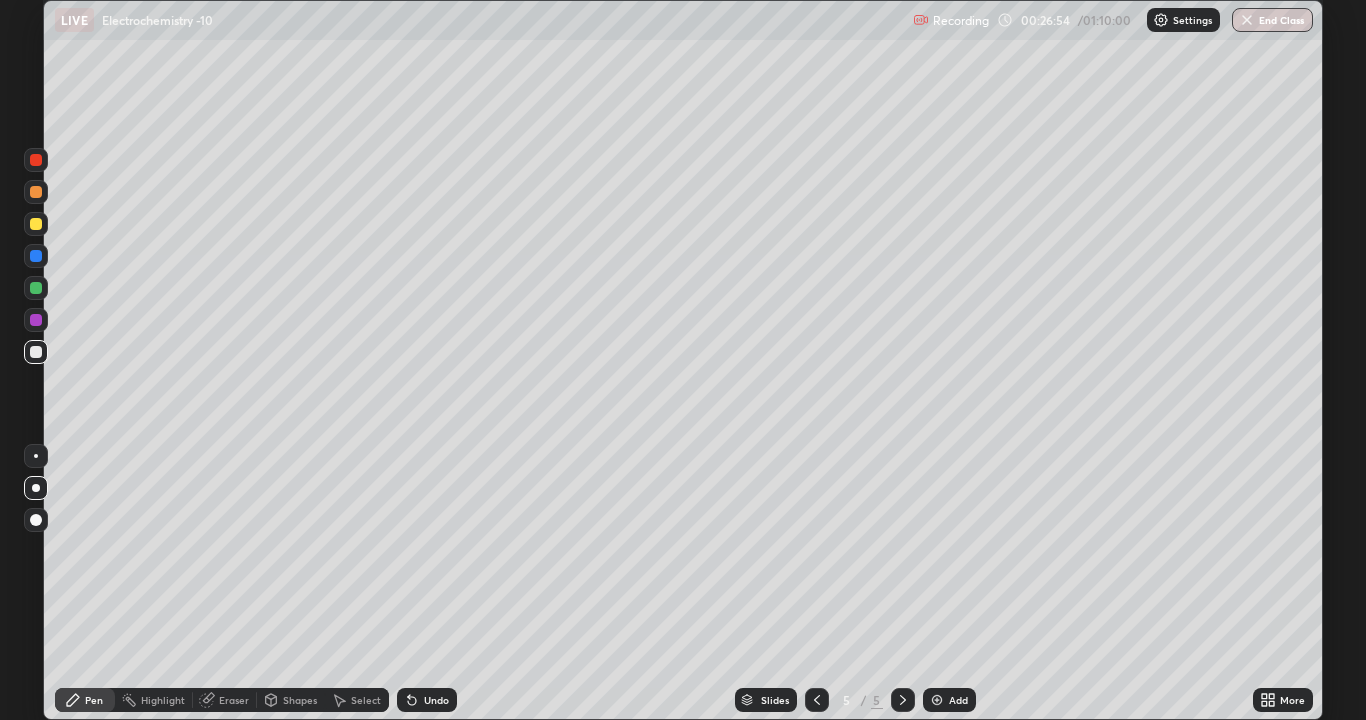 click at bounding box center (36, 224) 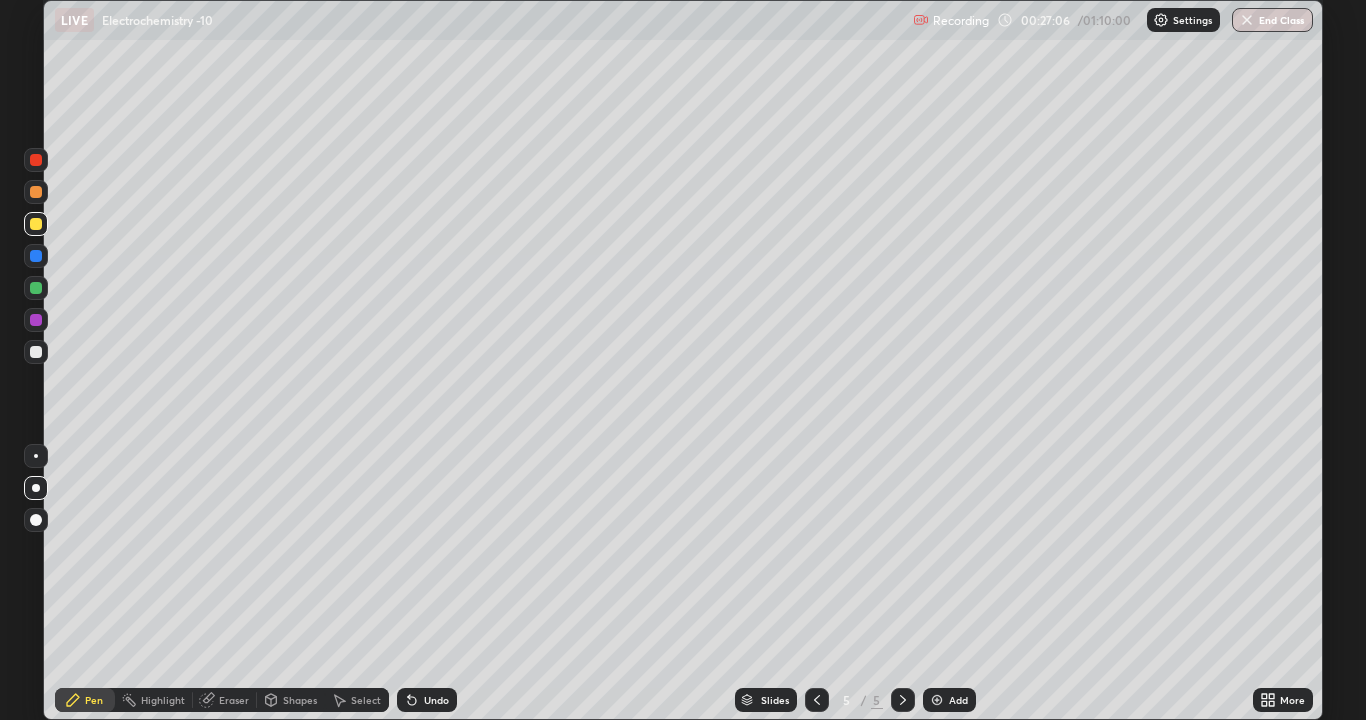 click at bounding box center (817, 700) 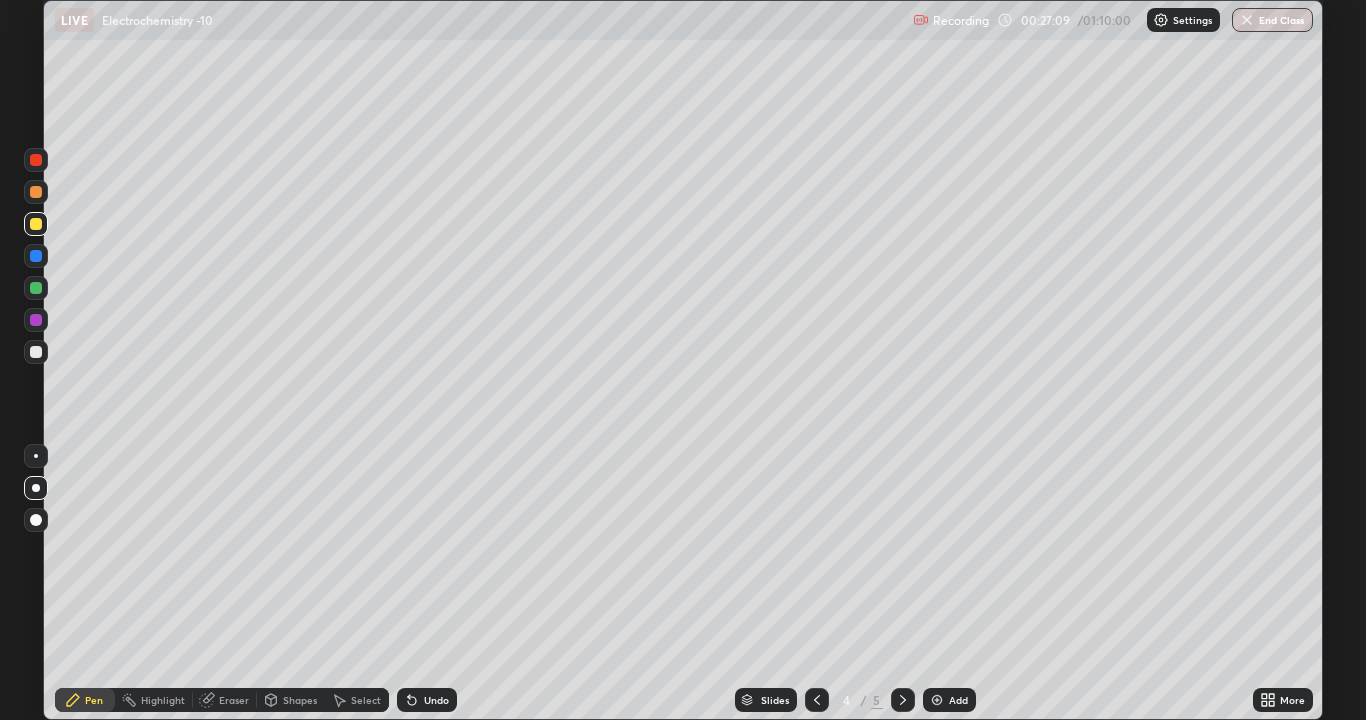 click 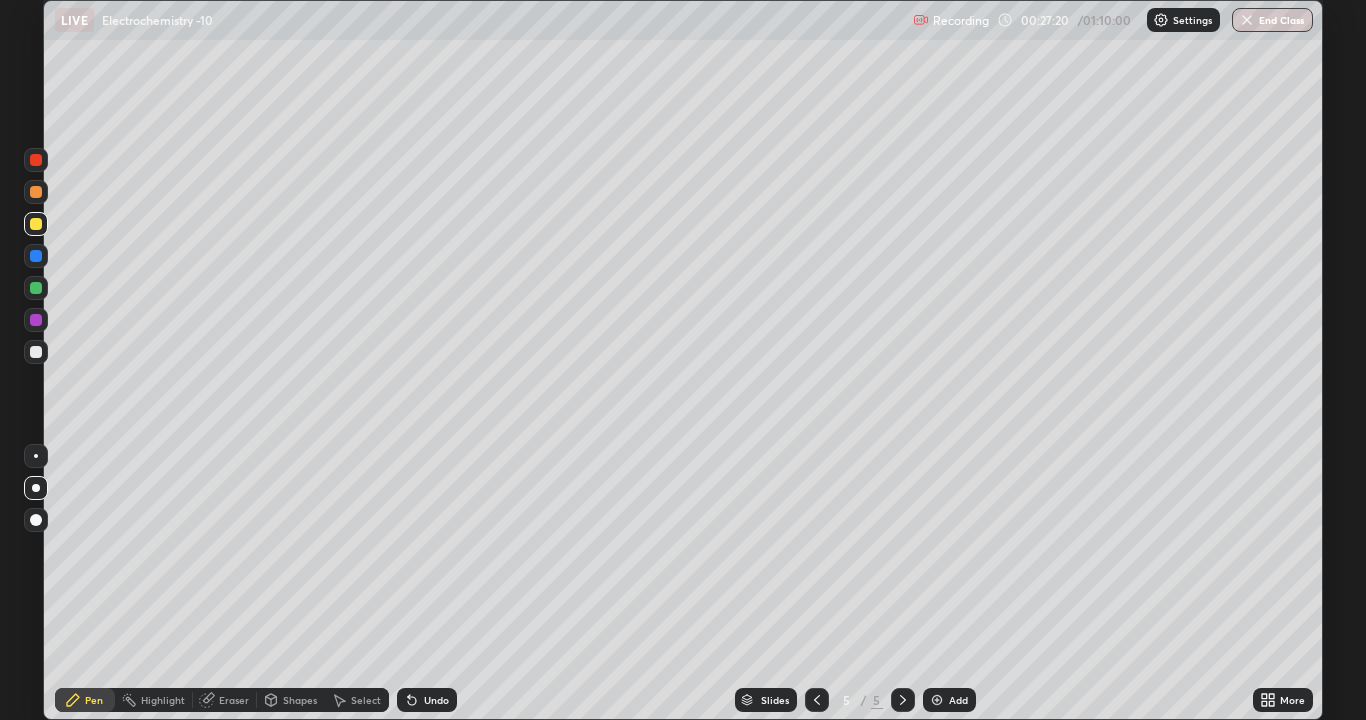 click on "Add" at bounding box center [949, 700] 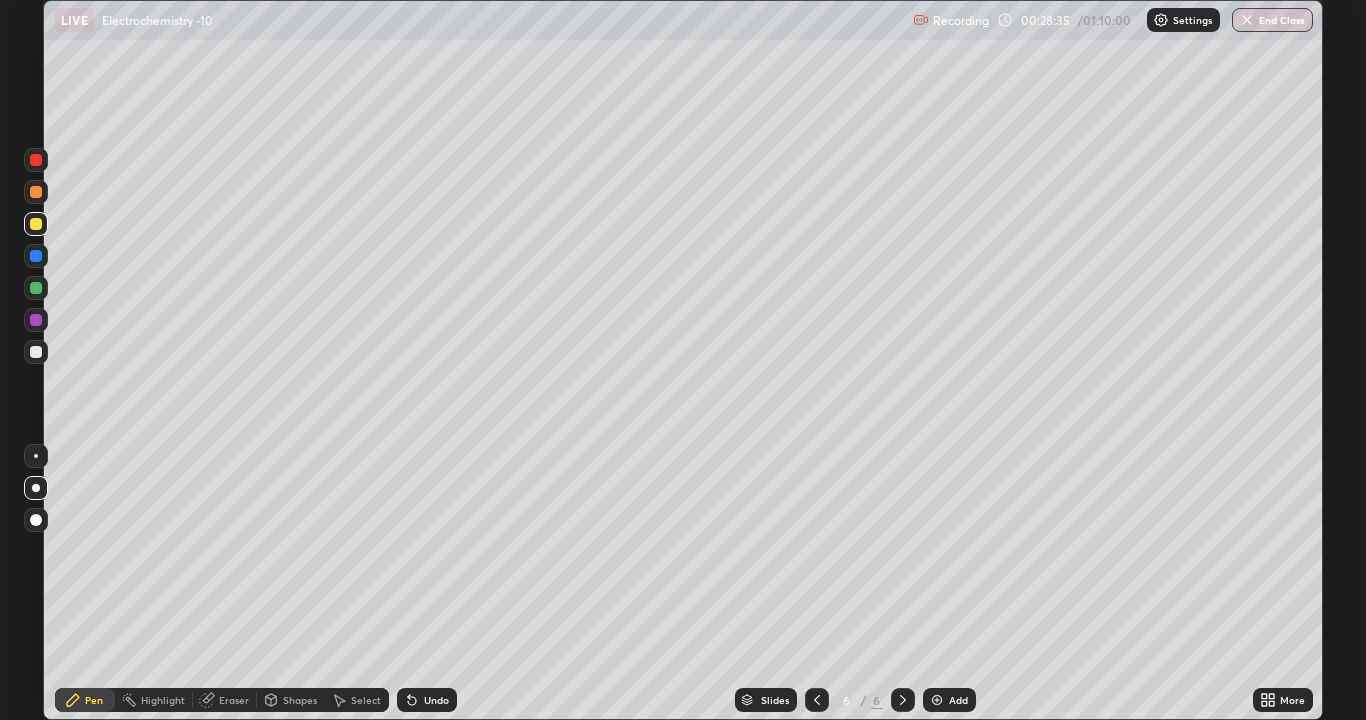click 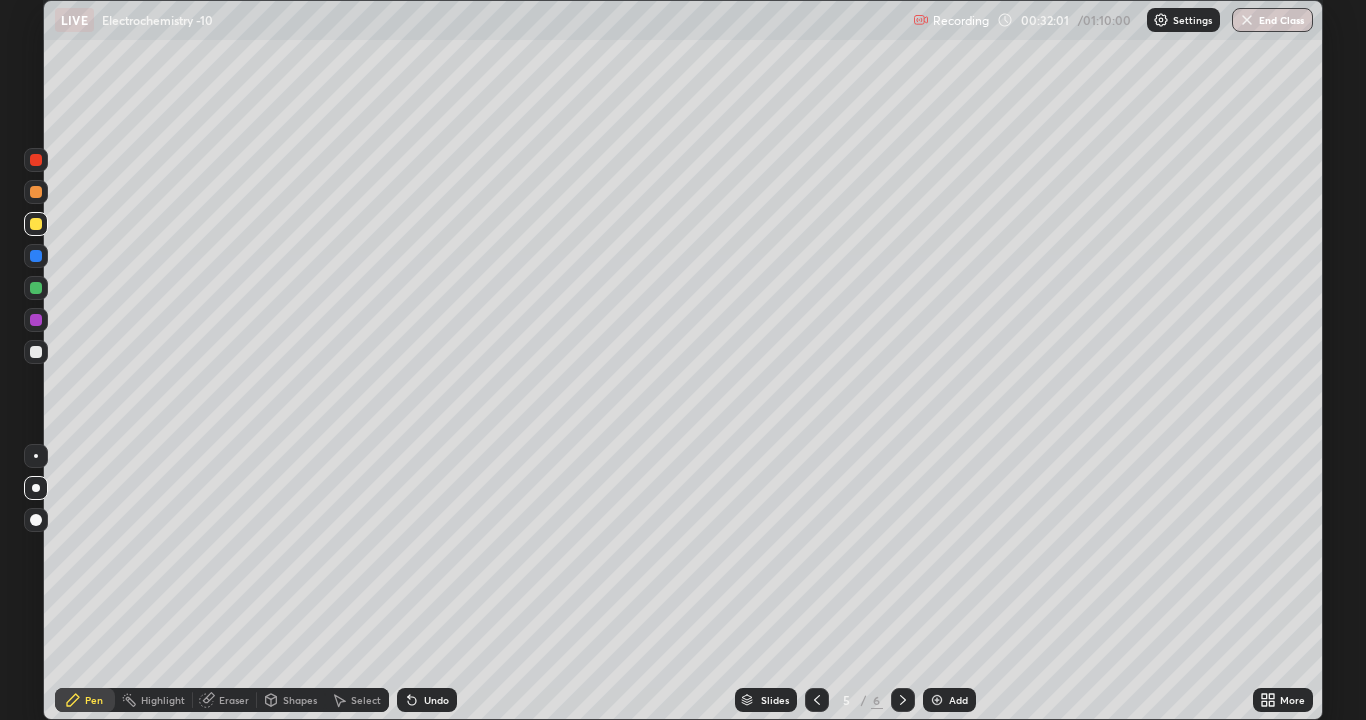 click on "Add" at bounding box center (949, 700) 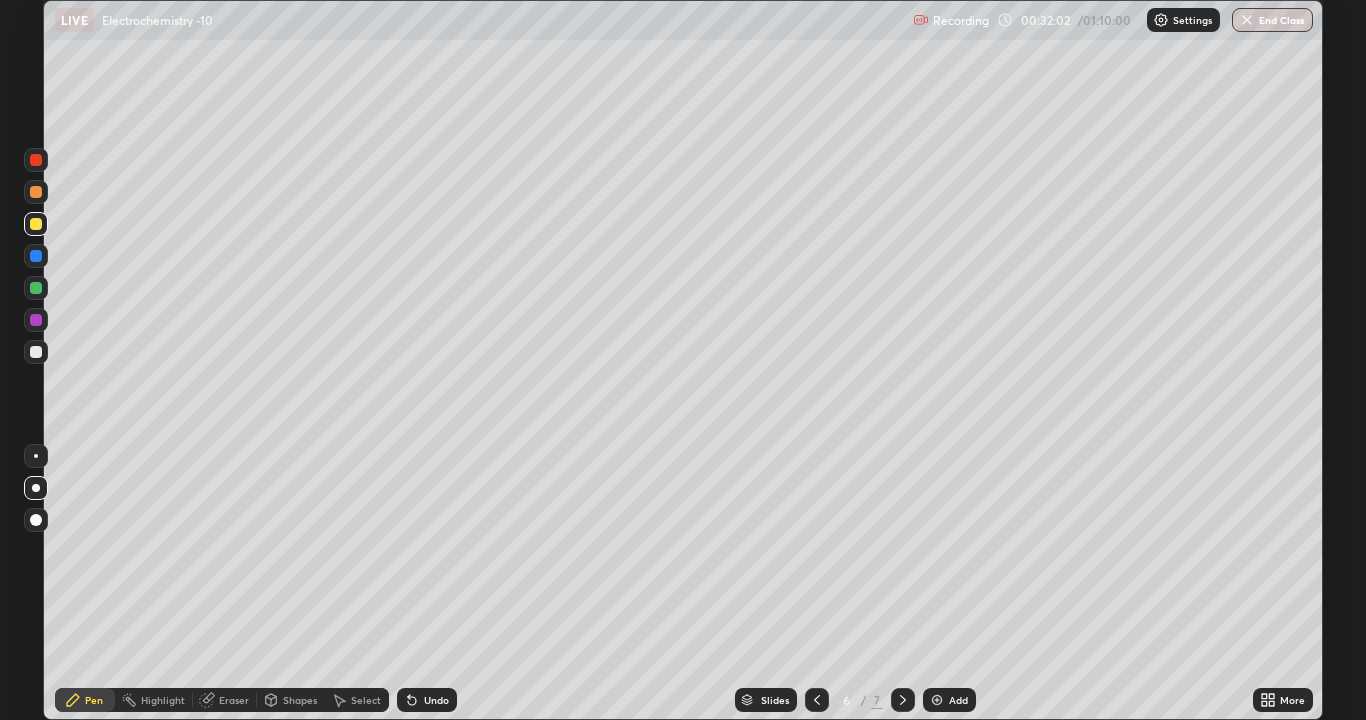 click 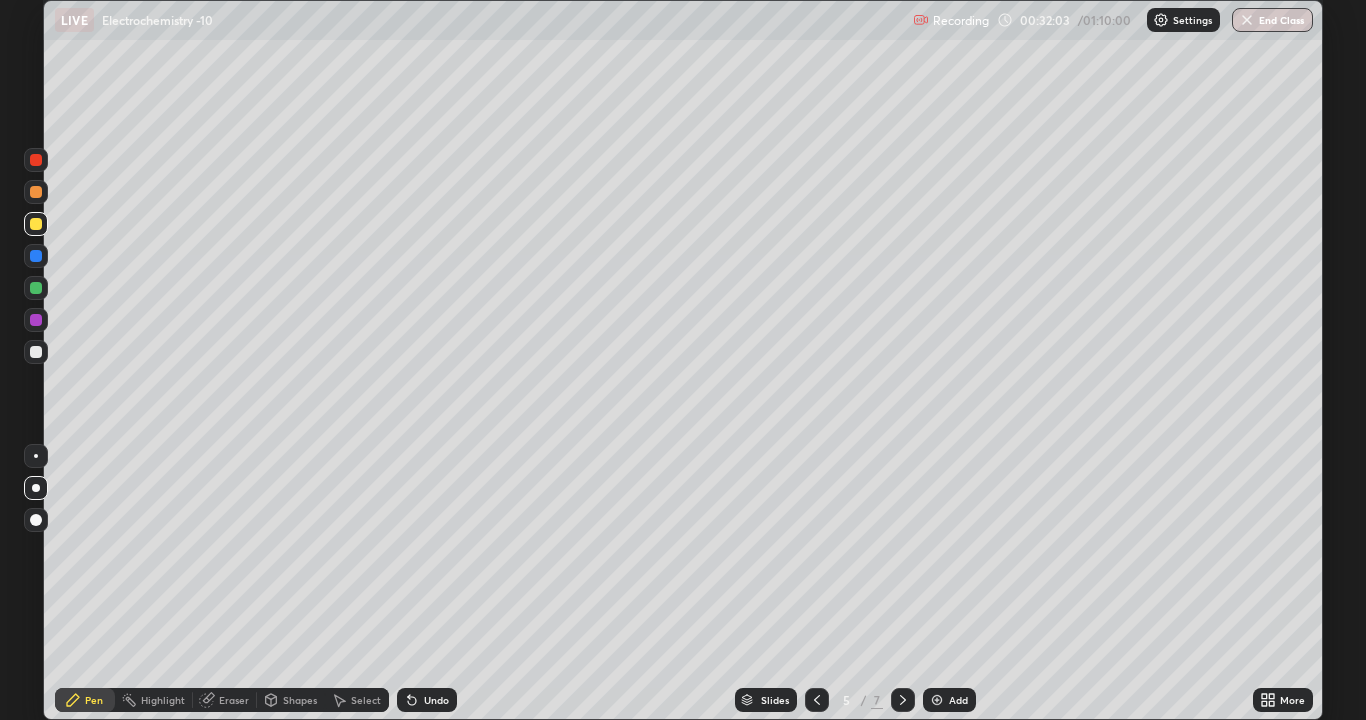 click 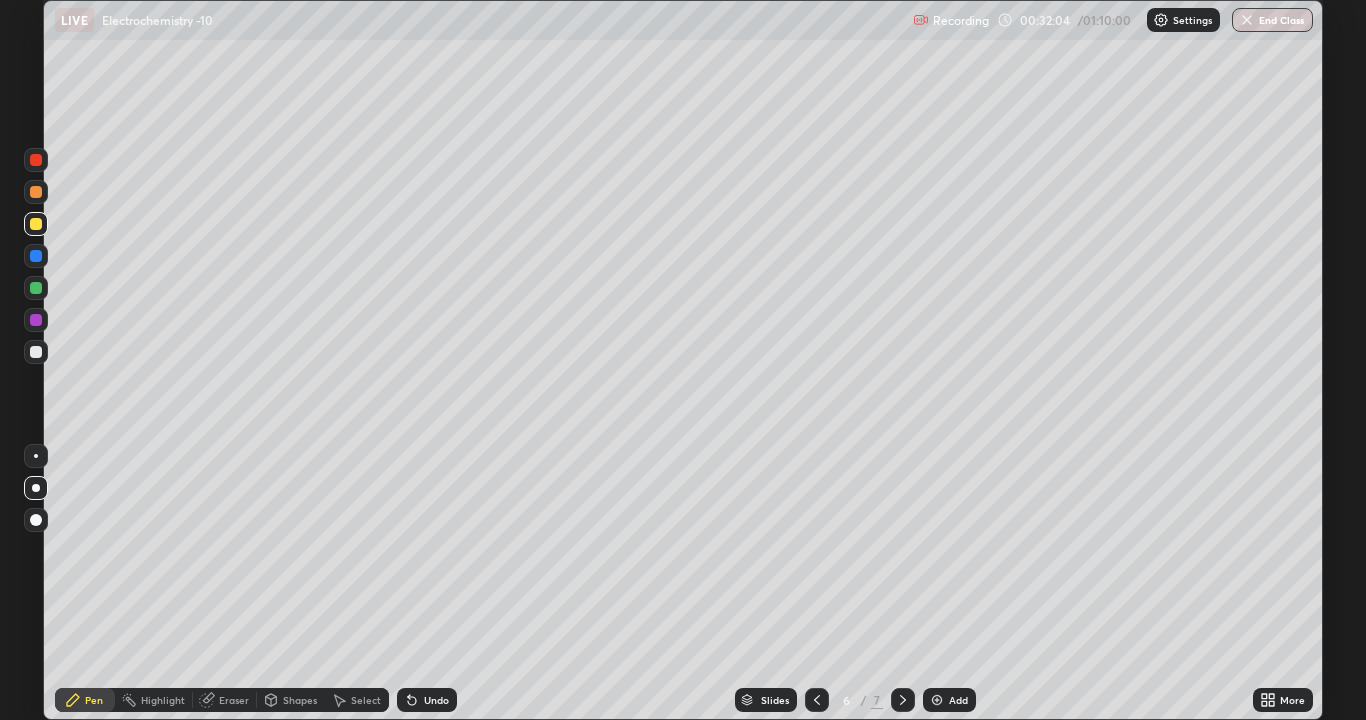 click 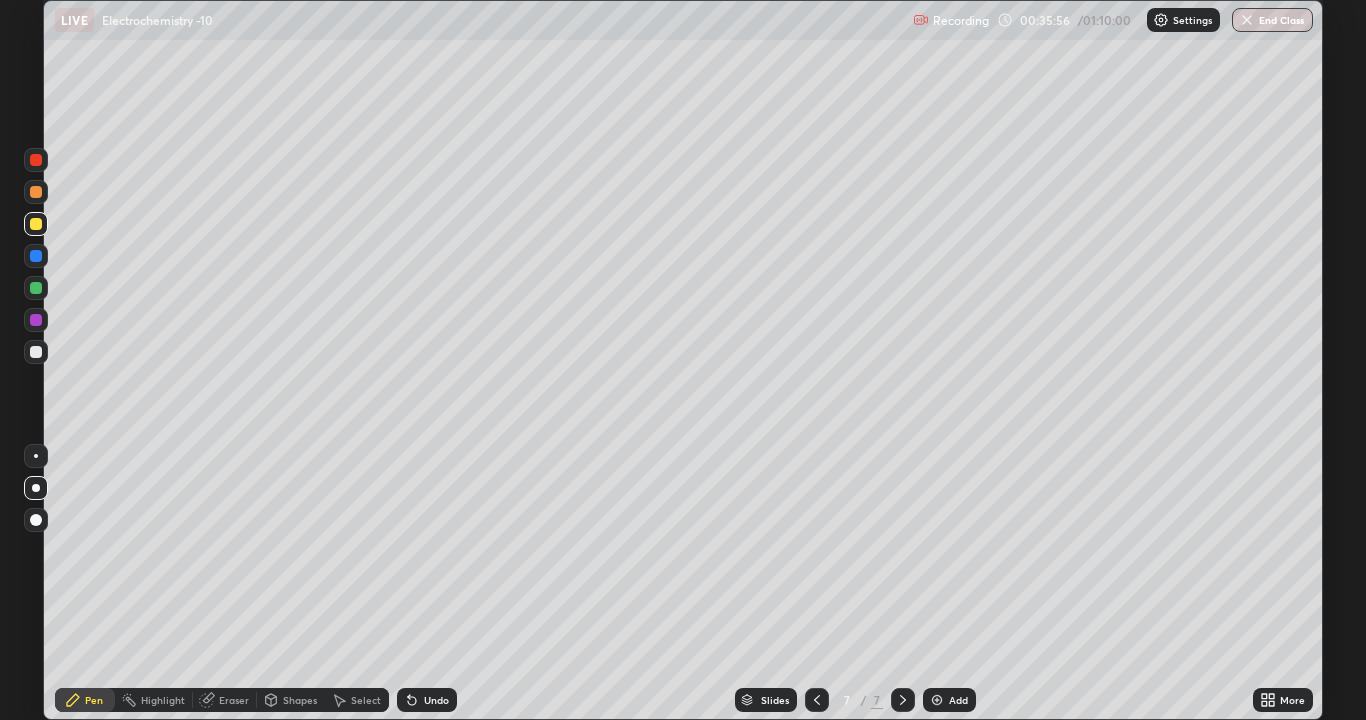 click on "Add" at bounding box center (958, 700) 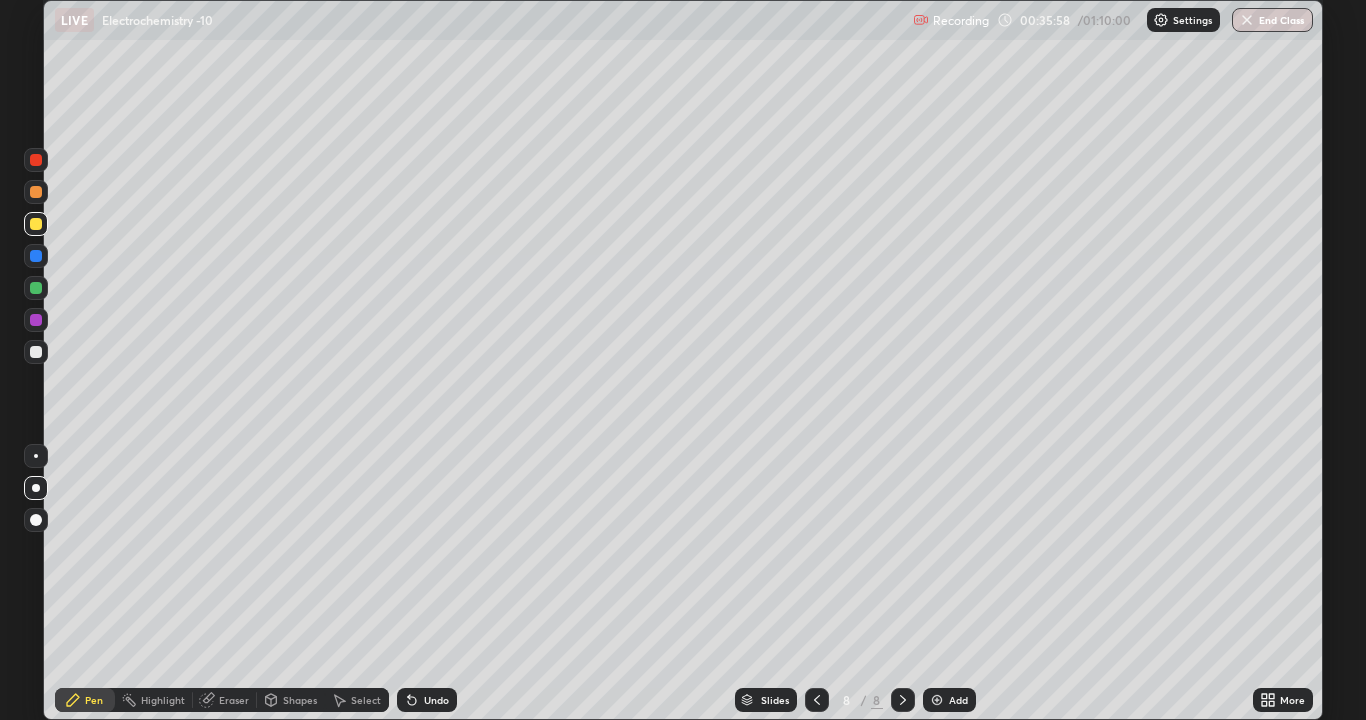 click at bounding box center [36, 352] 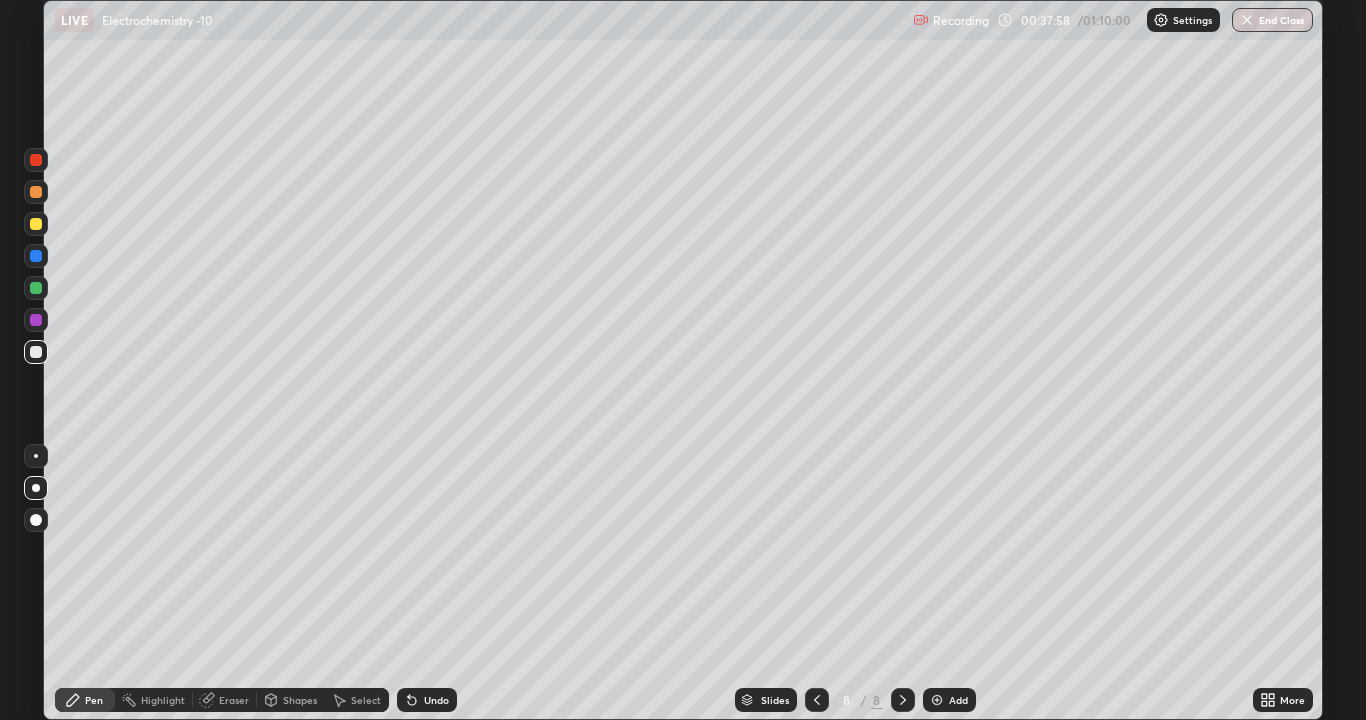 click at bounding box center (36, 224) 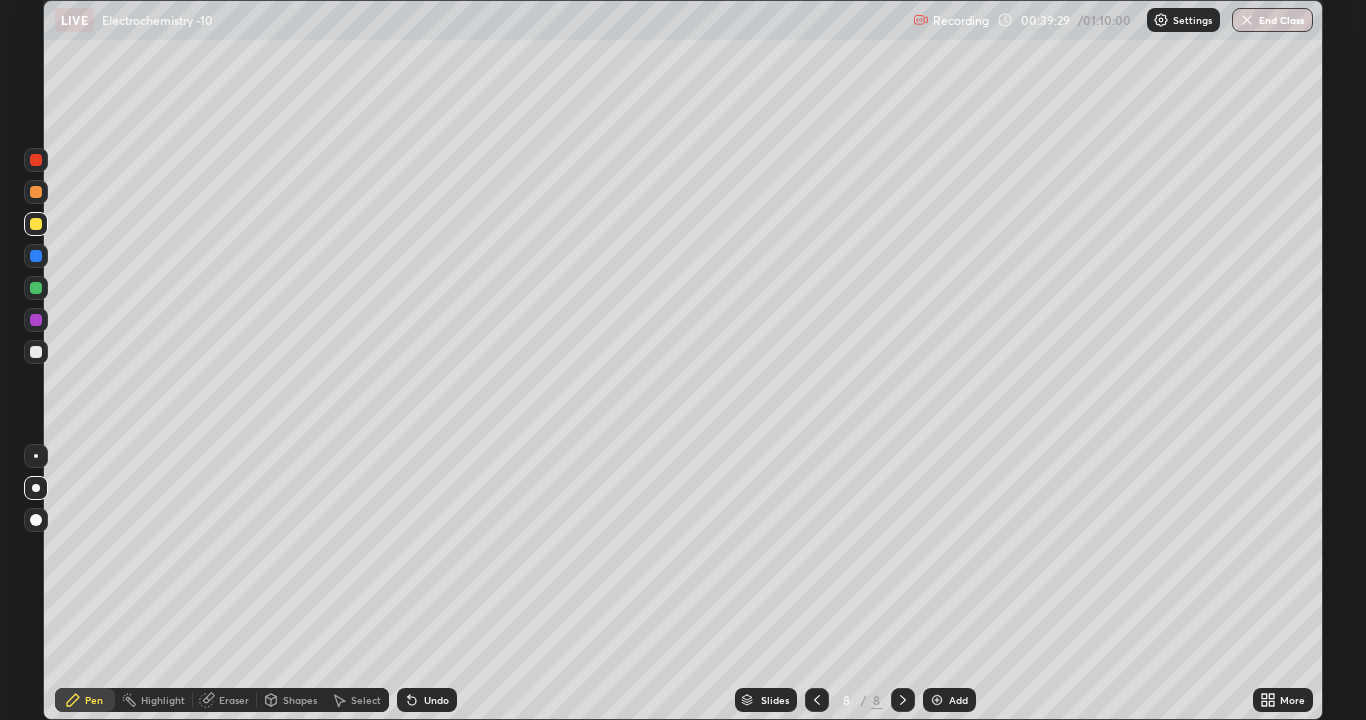 click on "Add" at bounding box center [958, 700] 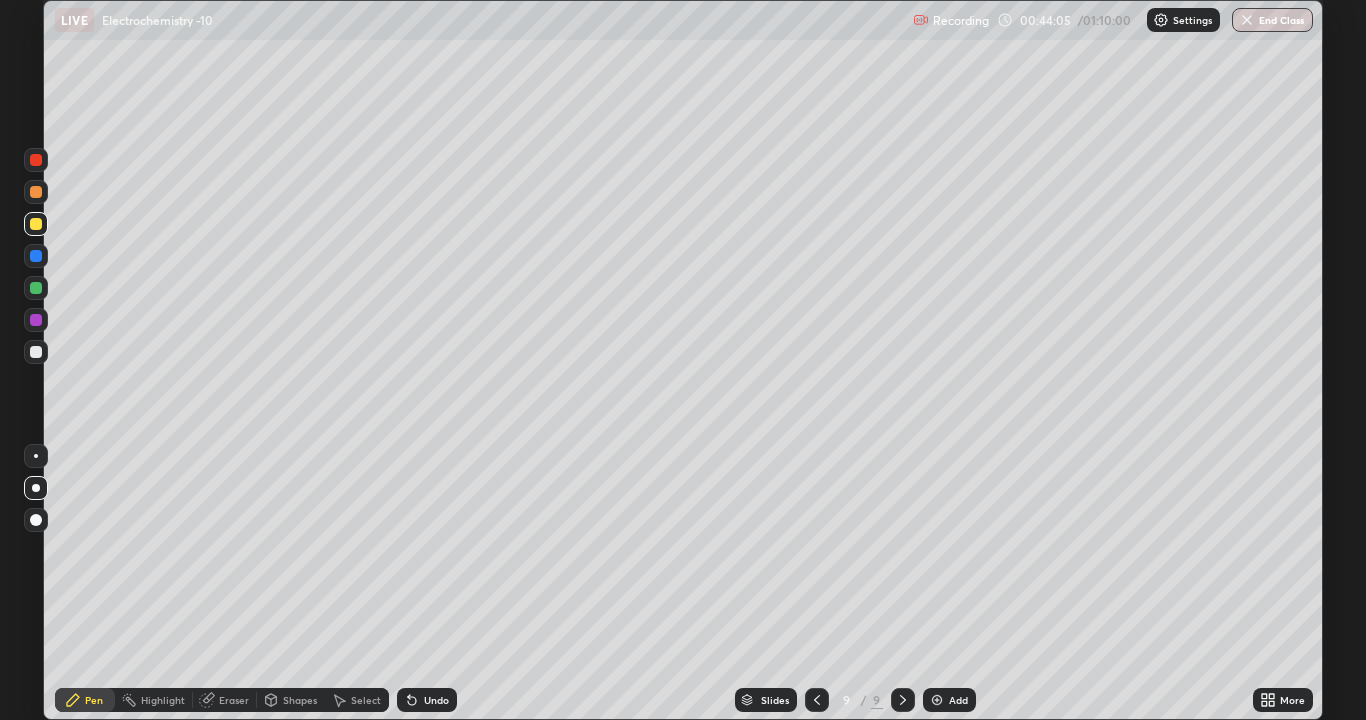 click on "Add" at bounding box center [949, 700] 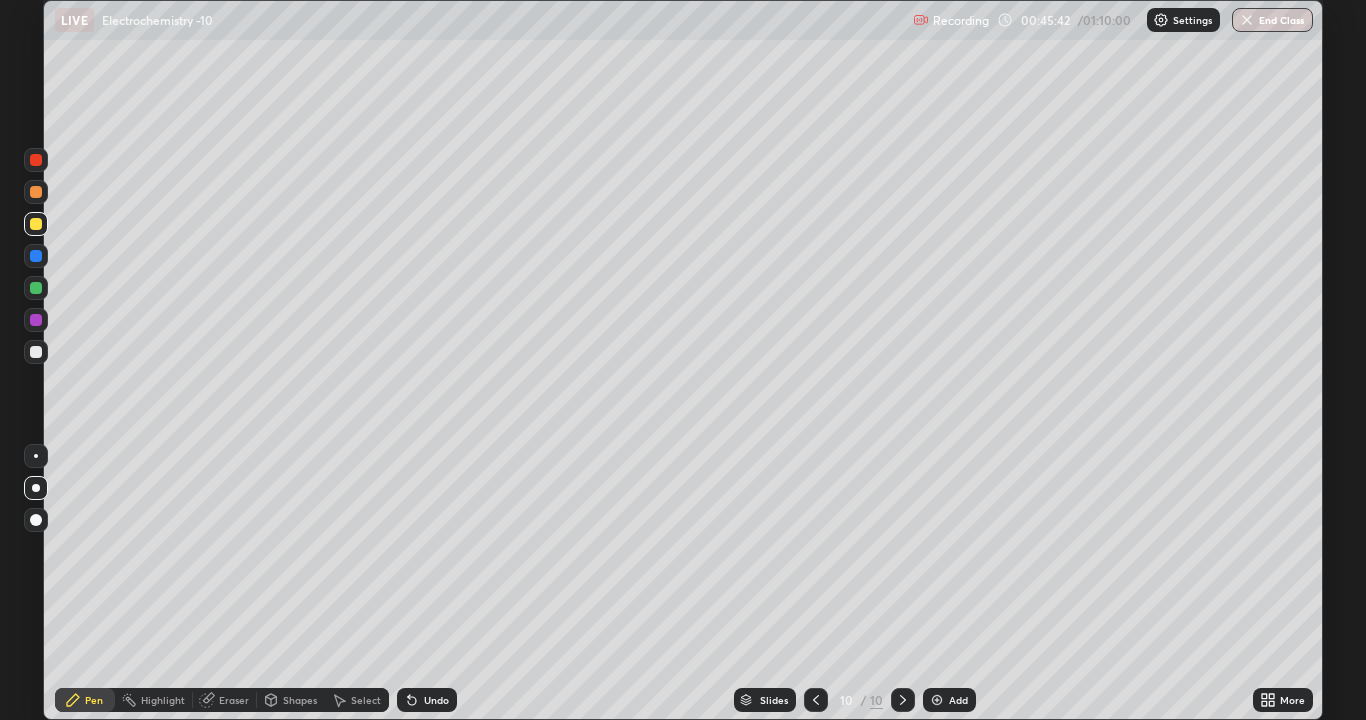 click on "Undo" at bounding box center (436, 700) 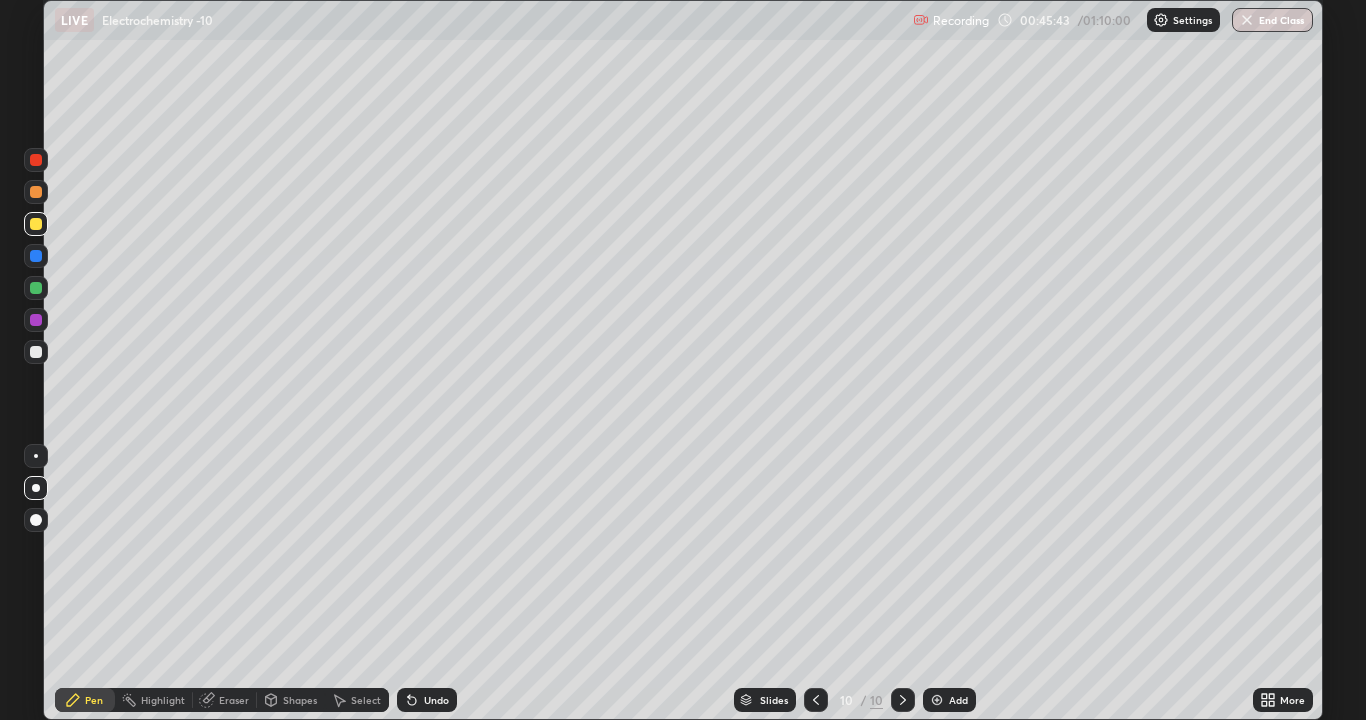 click on "Undo" at bounding box center (436, 700) 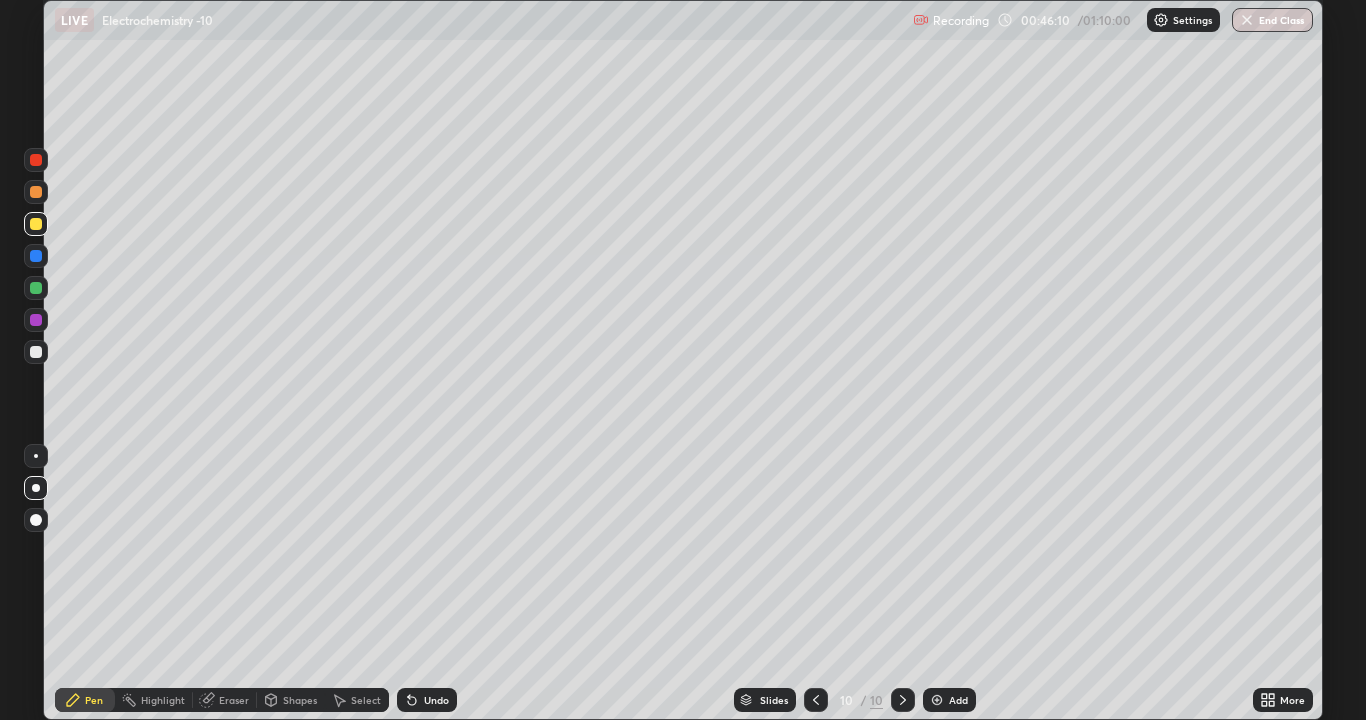 click 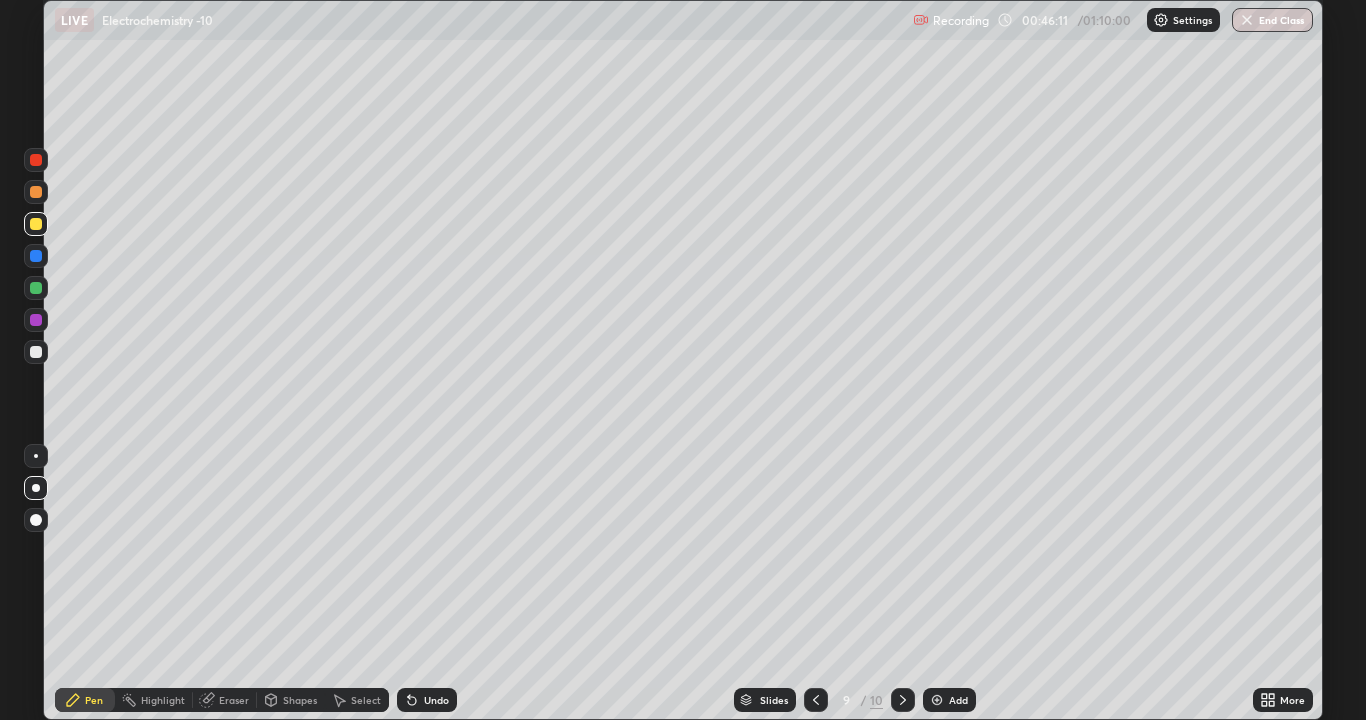 click 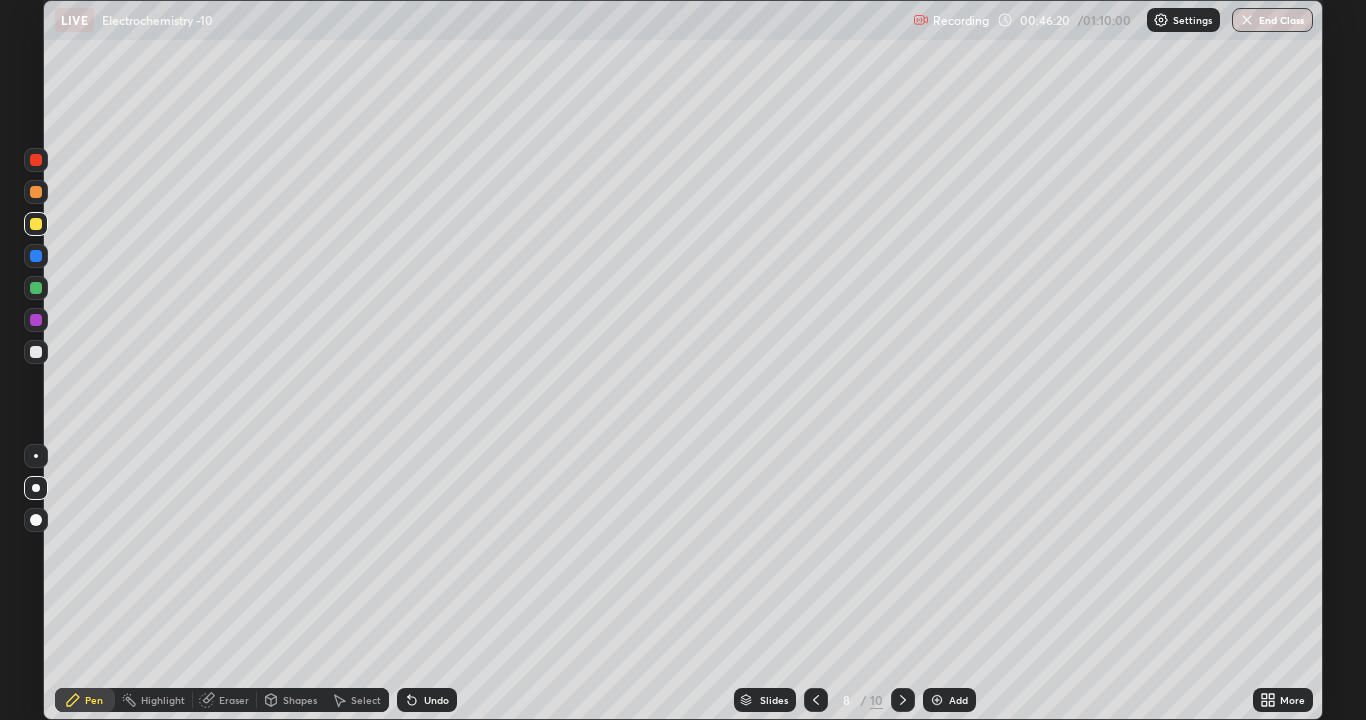 click 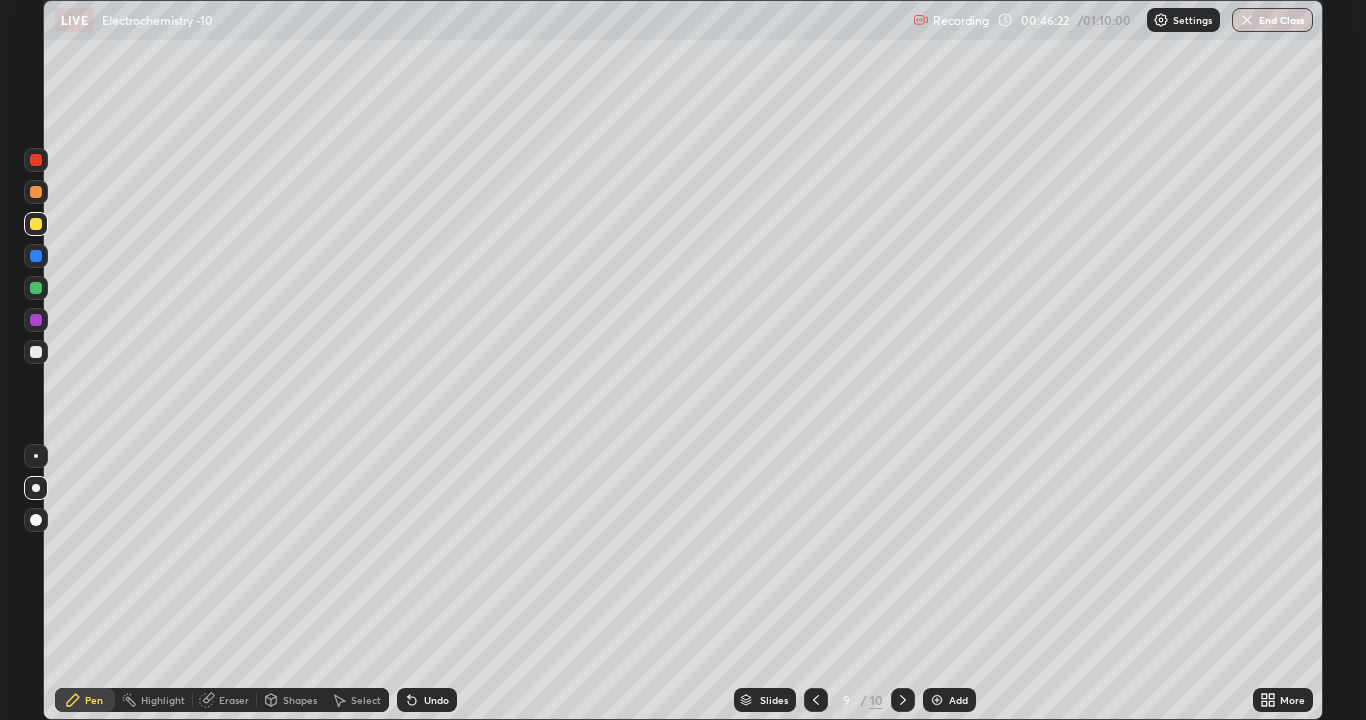 click 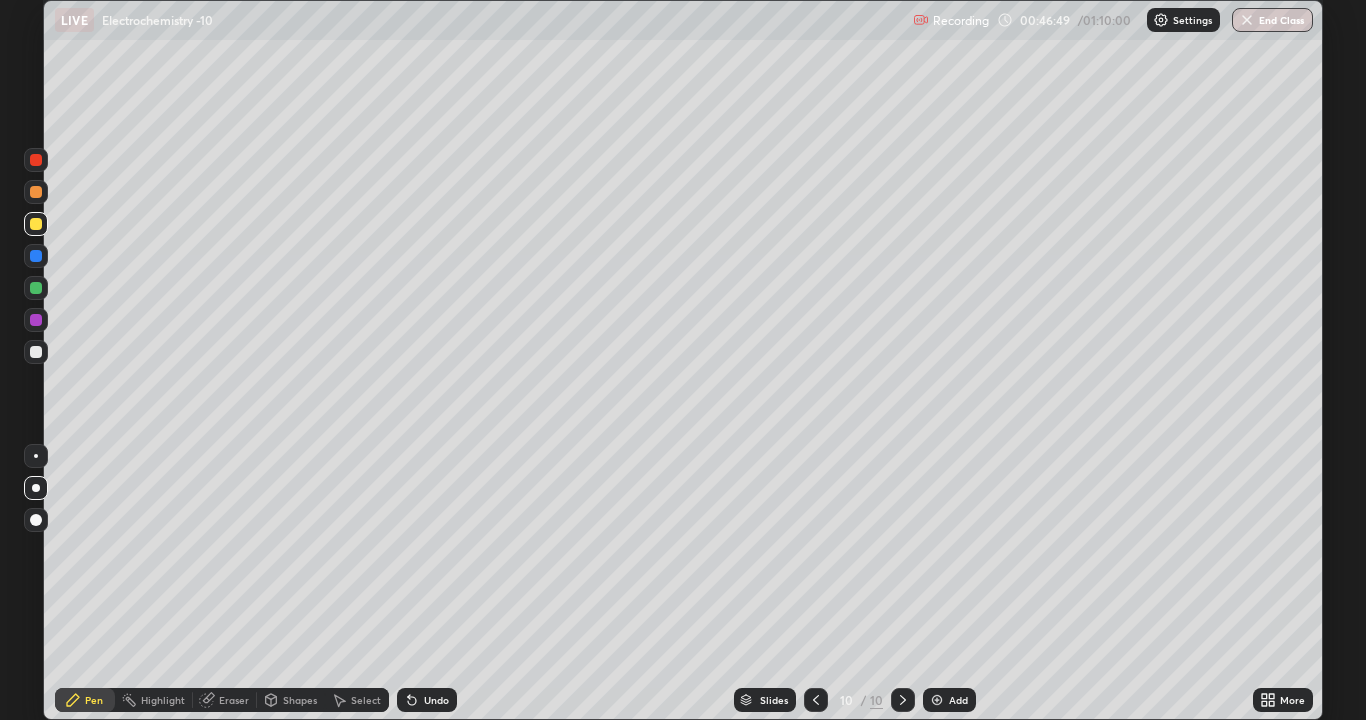 click at bounding box center (36, 192) 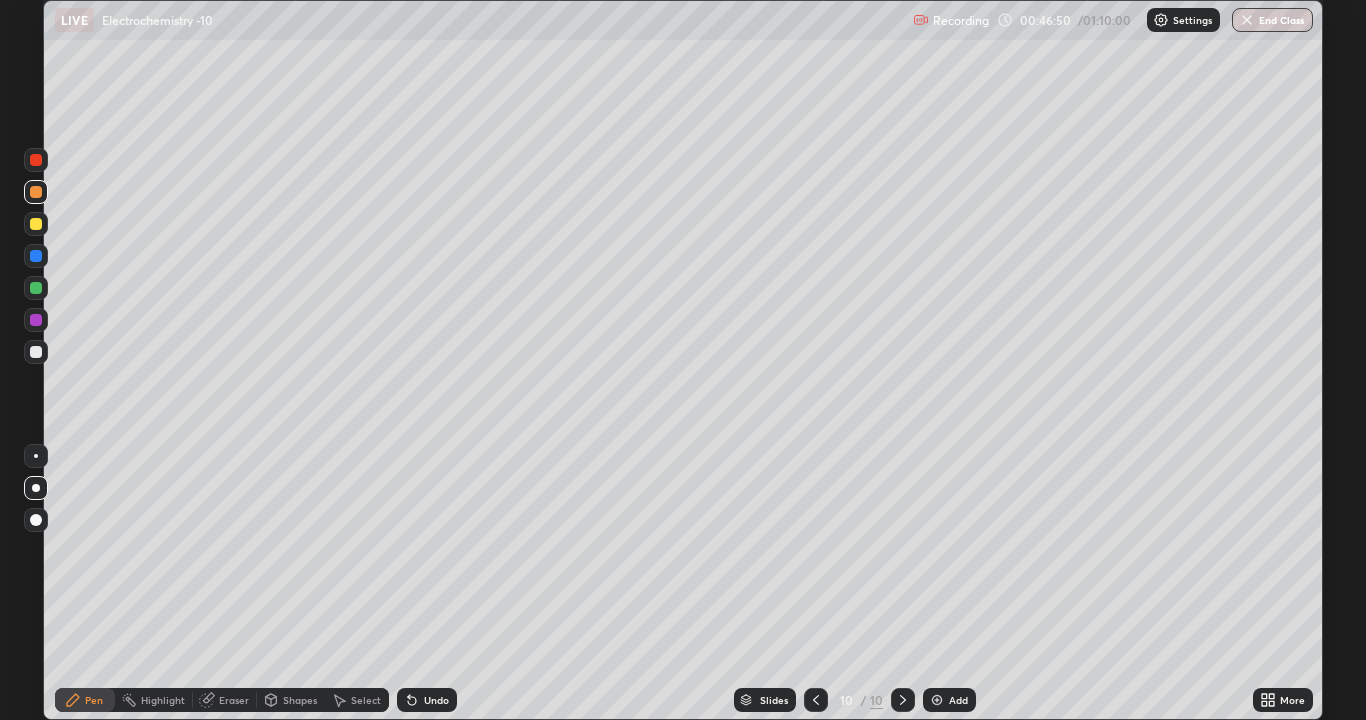 click at bounding box center (36, 352) 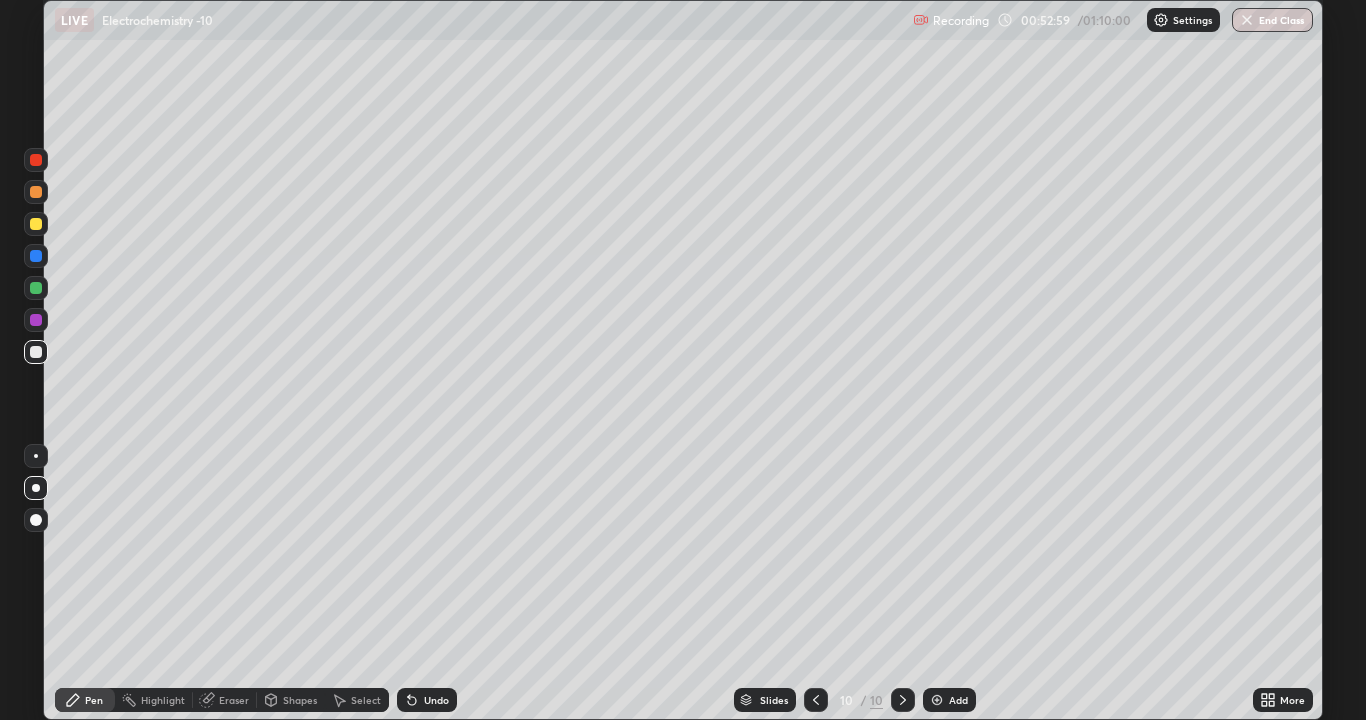 click on "Eraser" at bounding box center [234, 700] 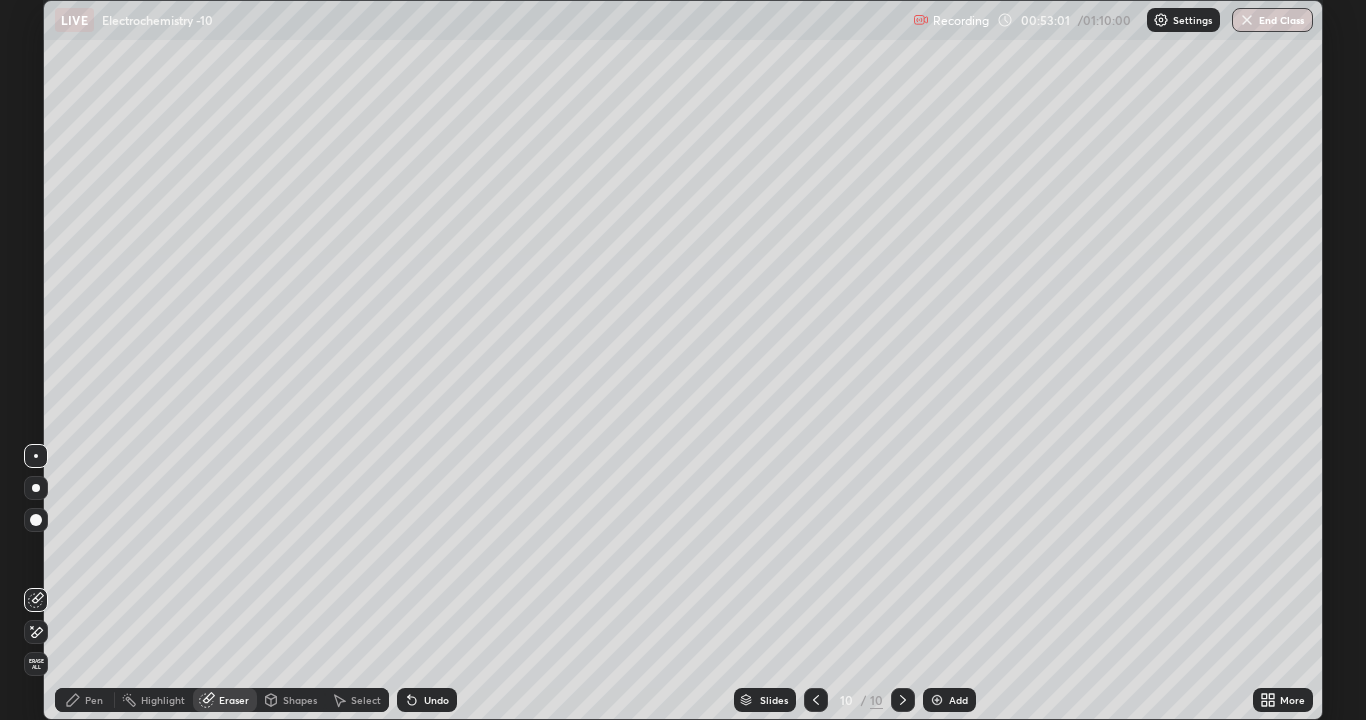 click 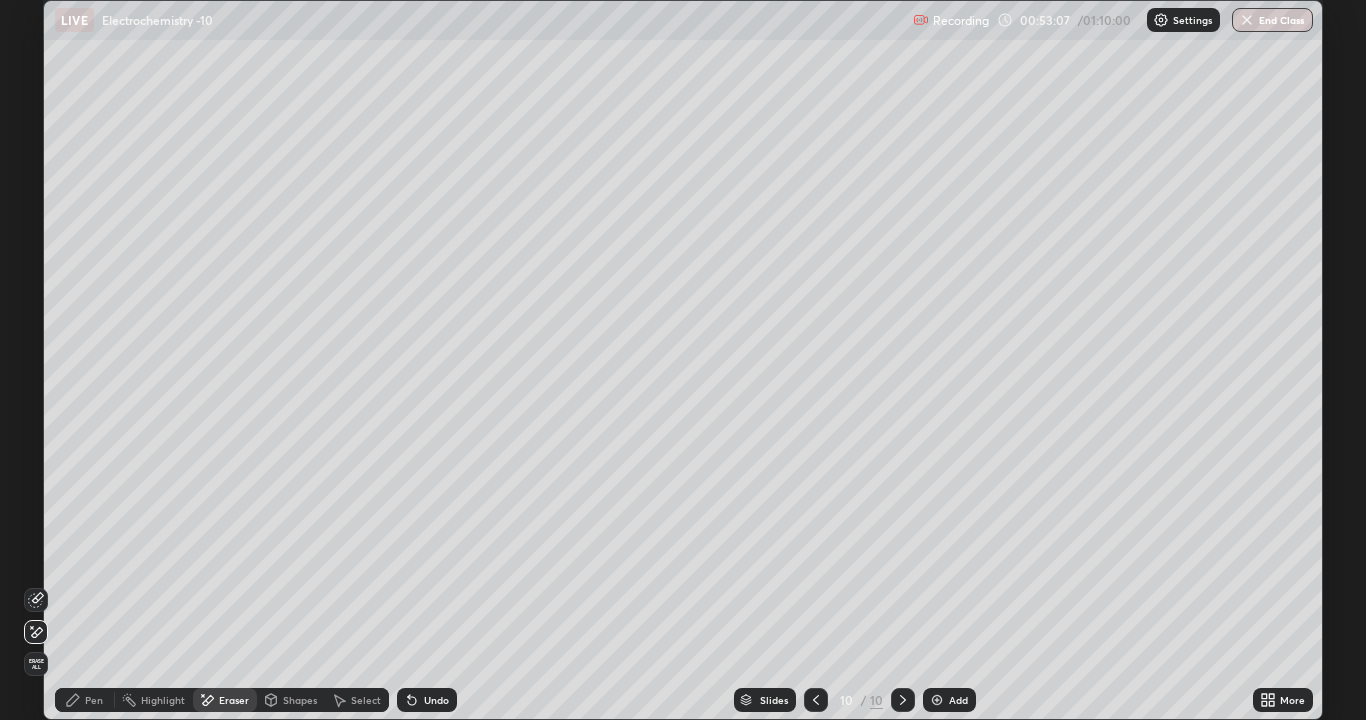 click on "Pen" at bounding box center (94, 700) 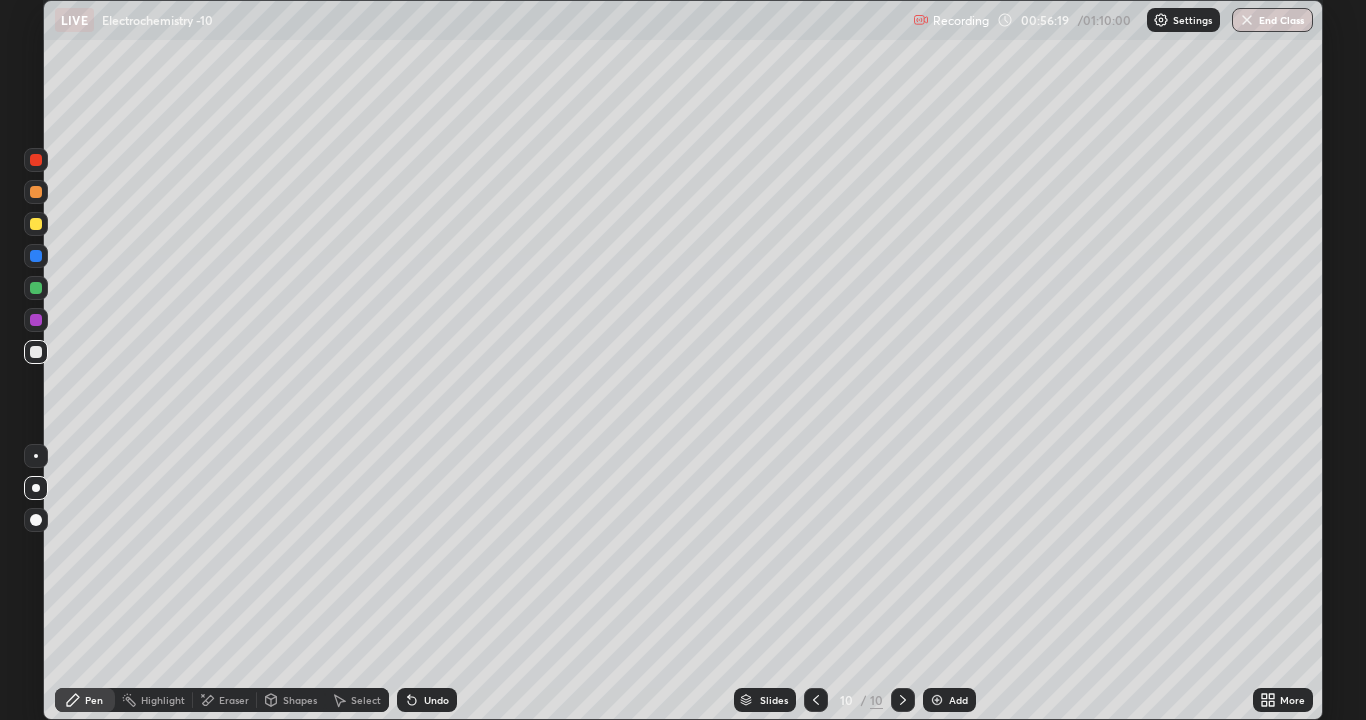 click on "Slides" at bounding box center [774, 700] 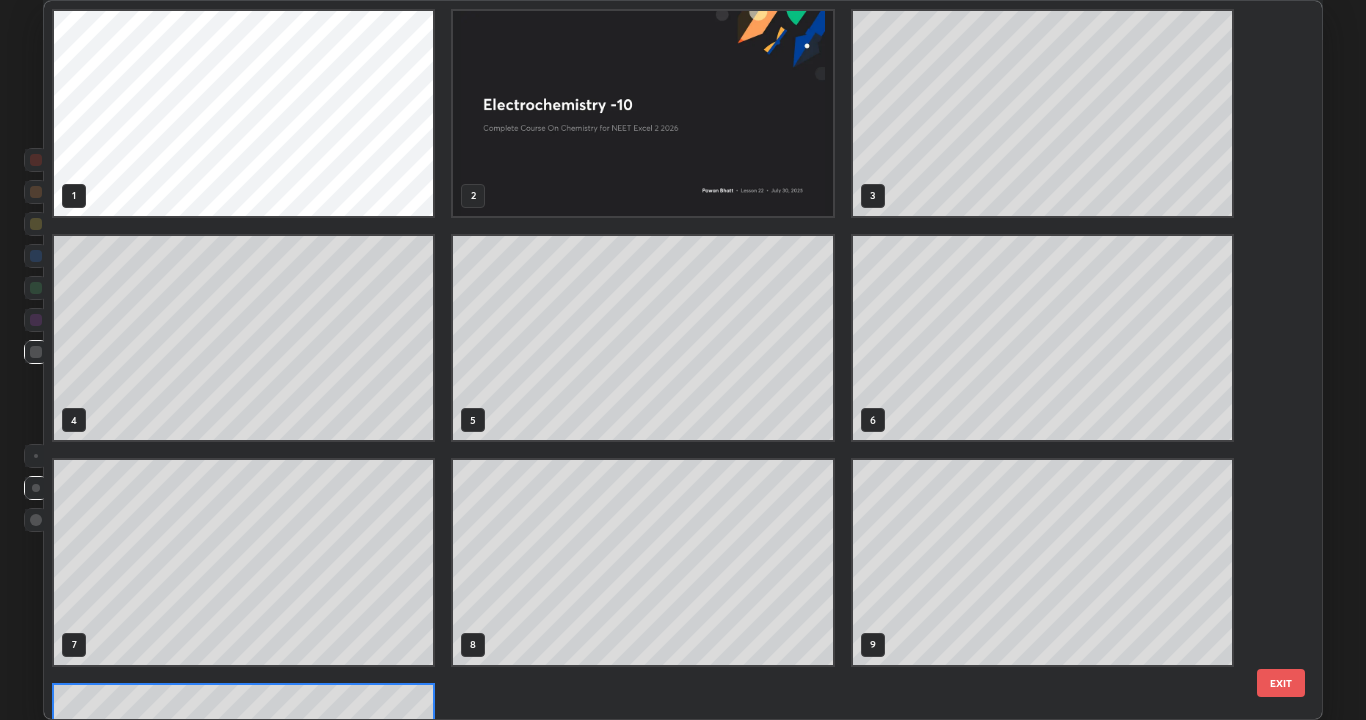 scroll, scrollTop: 180, scrollLeft: 0, axis: vertical 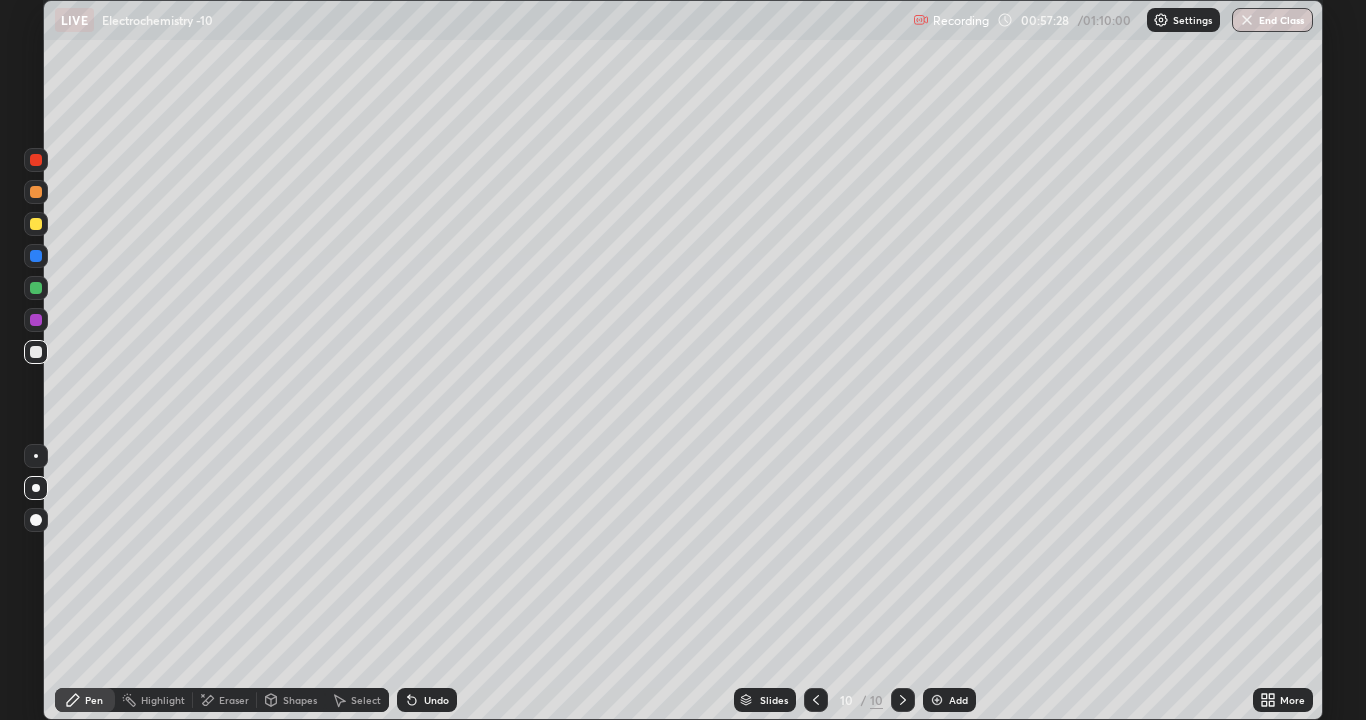 click at bounding box center [937, 700] 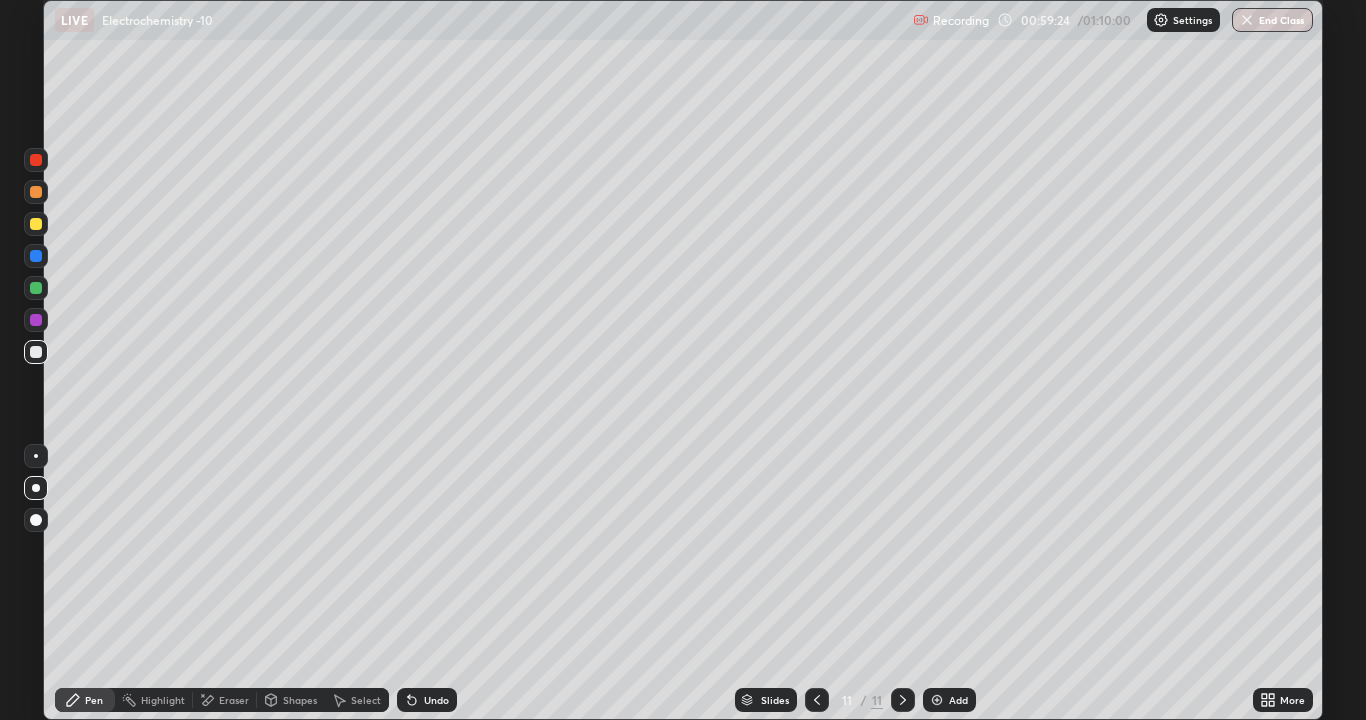 click at bounding box center (36, 224) 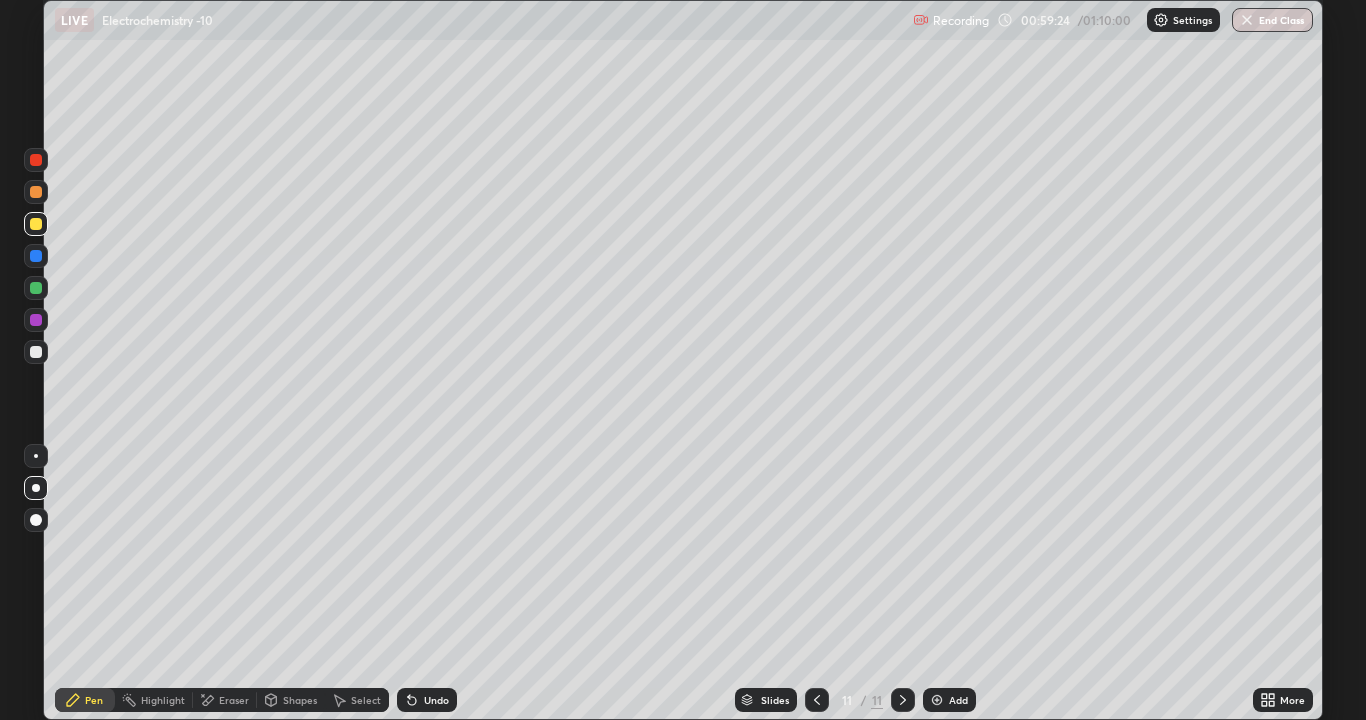 click at bounding box center [36, 224] 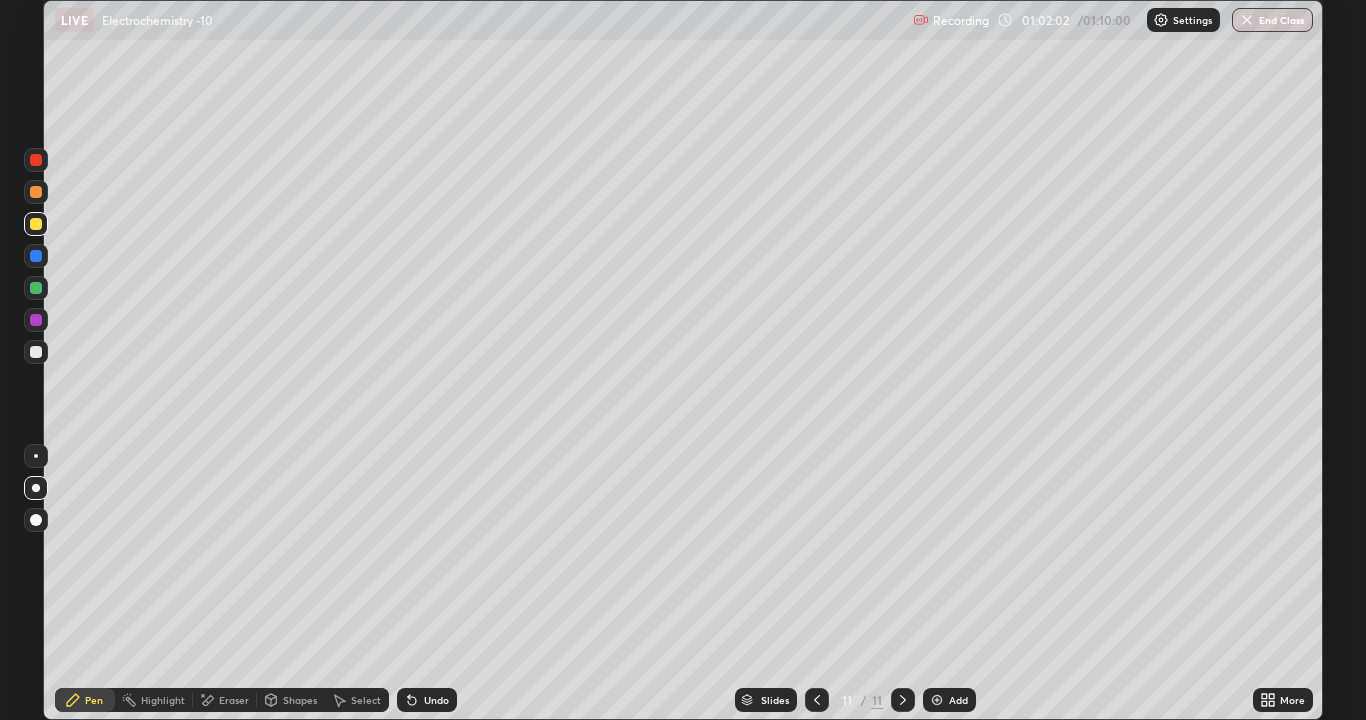 click on "End Class" at bounding box center [1272, 20] 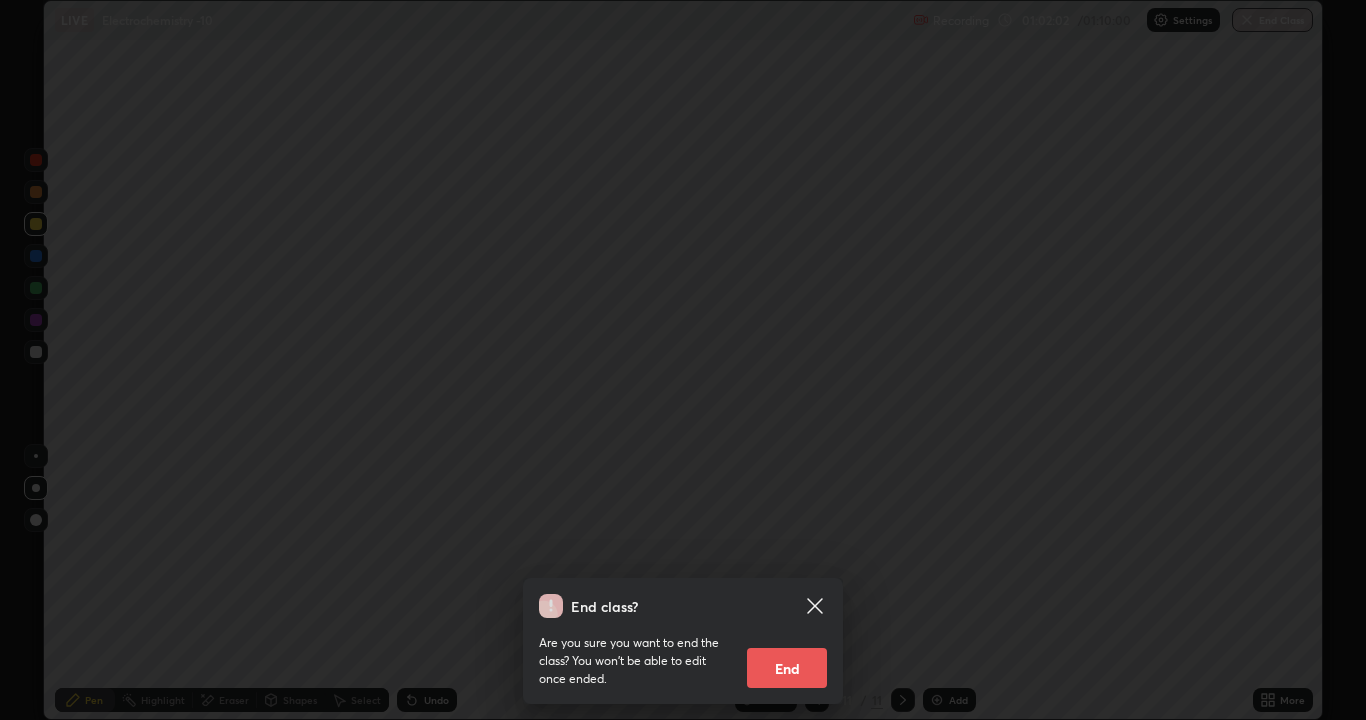 click on "End" at bounding box center [787, 668] 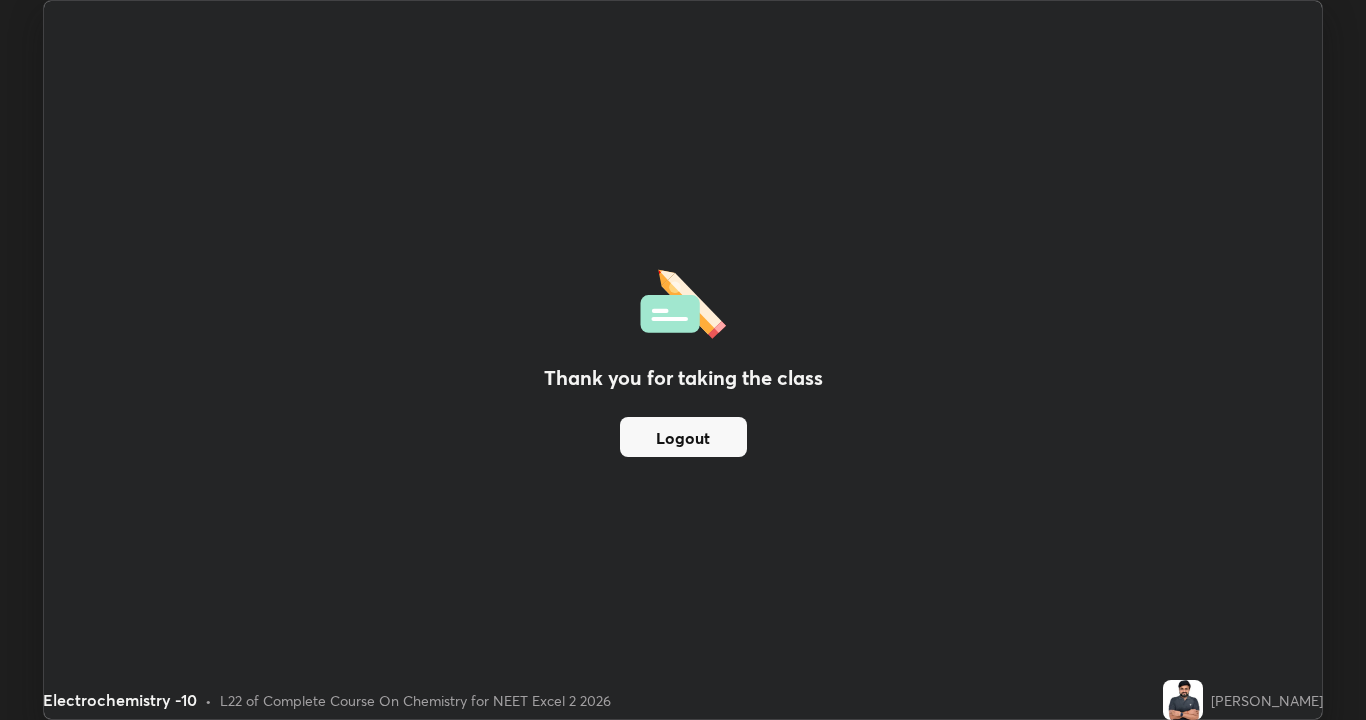 click on "Logout" at bounding box center (683, 437) 